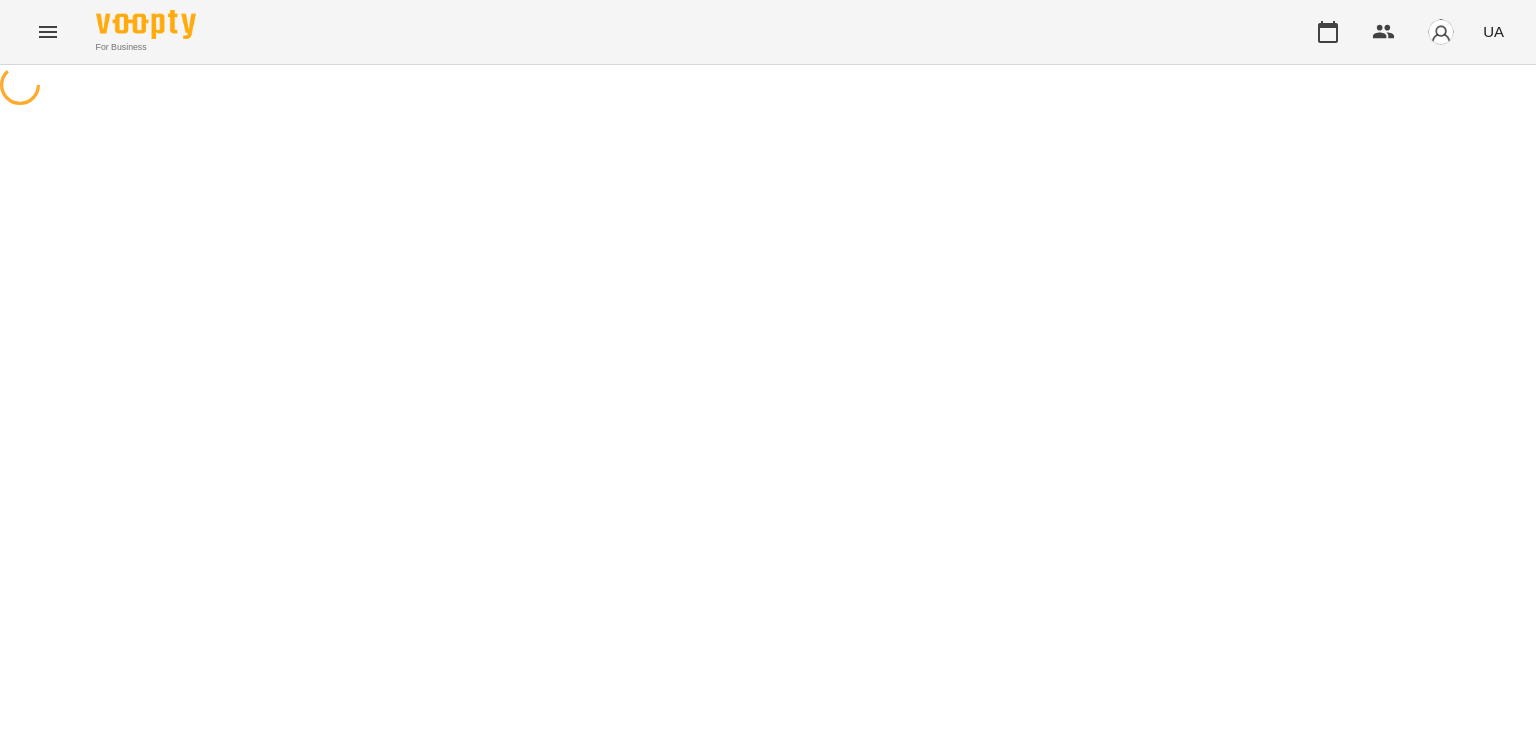 scroll, scrollTop: 0, scrollLeft: 0, axis: both 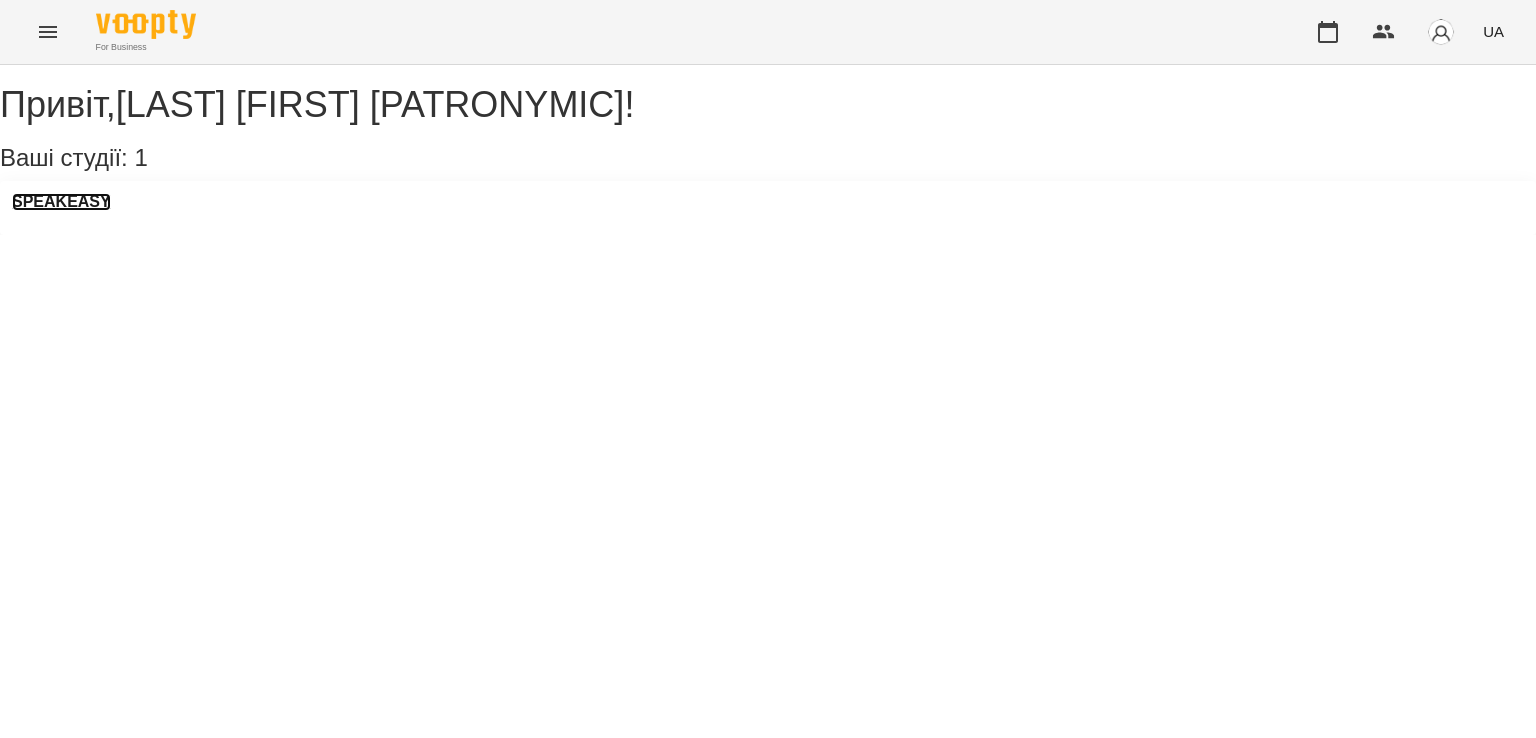 click on "SPEAKEASY" at bounding box center (61, 202) 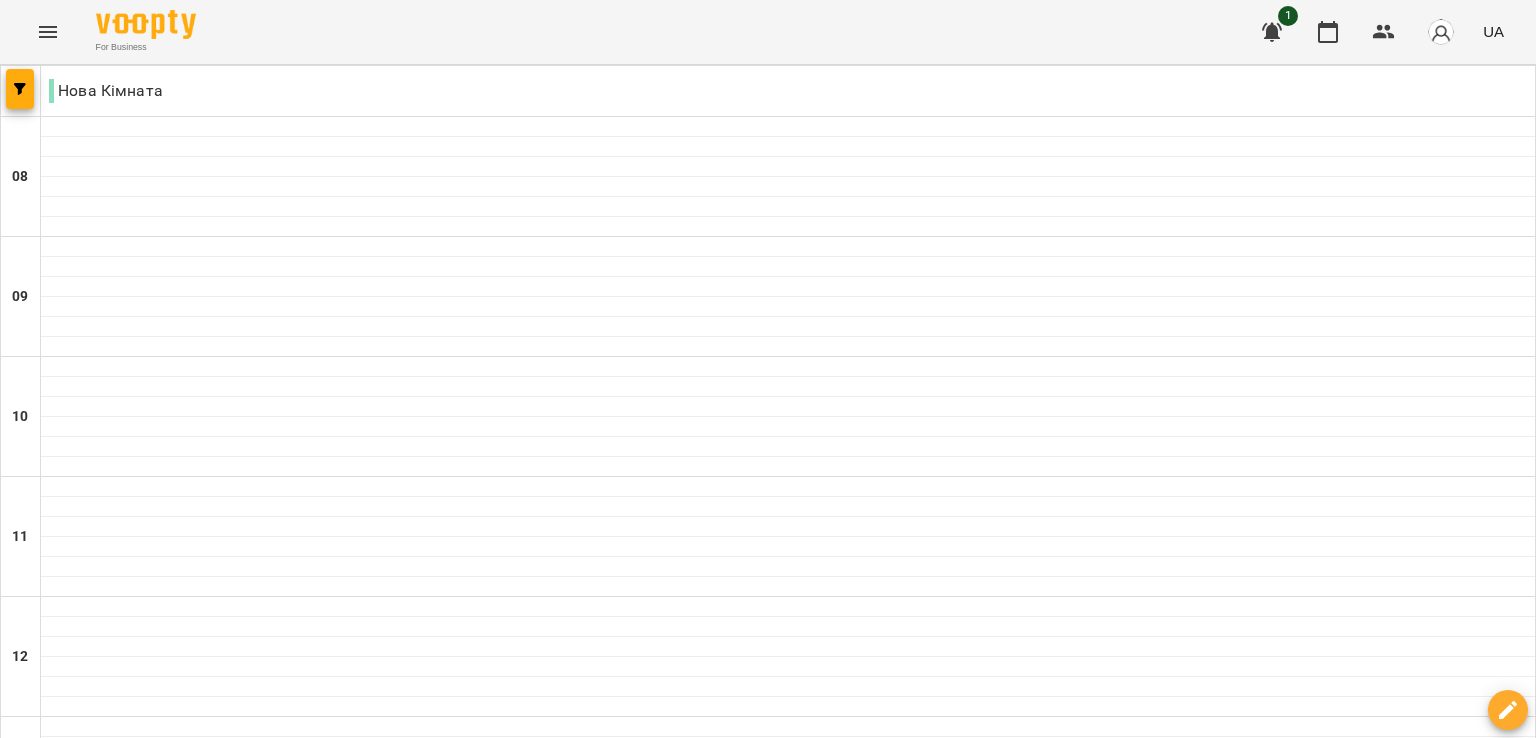 click on "нд" at bounding box center [1494, 1943] 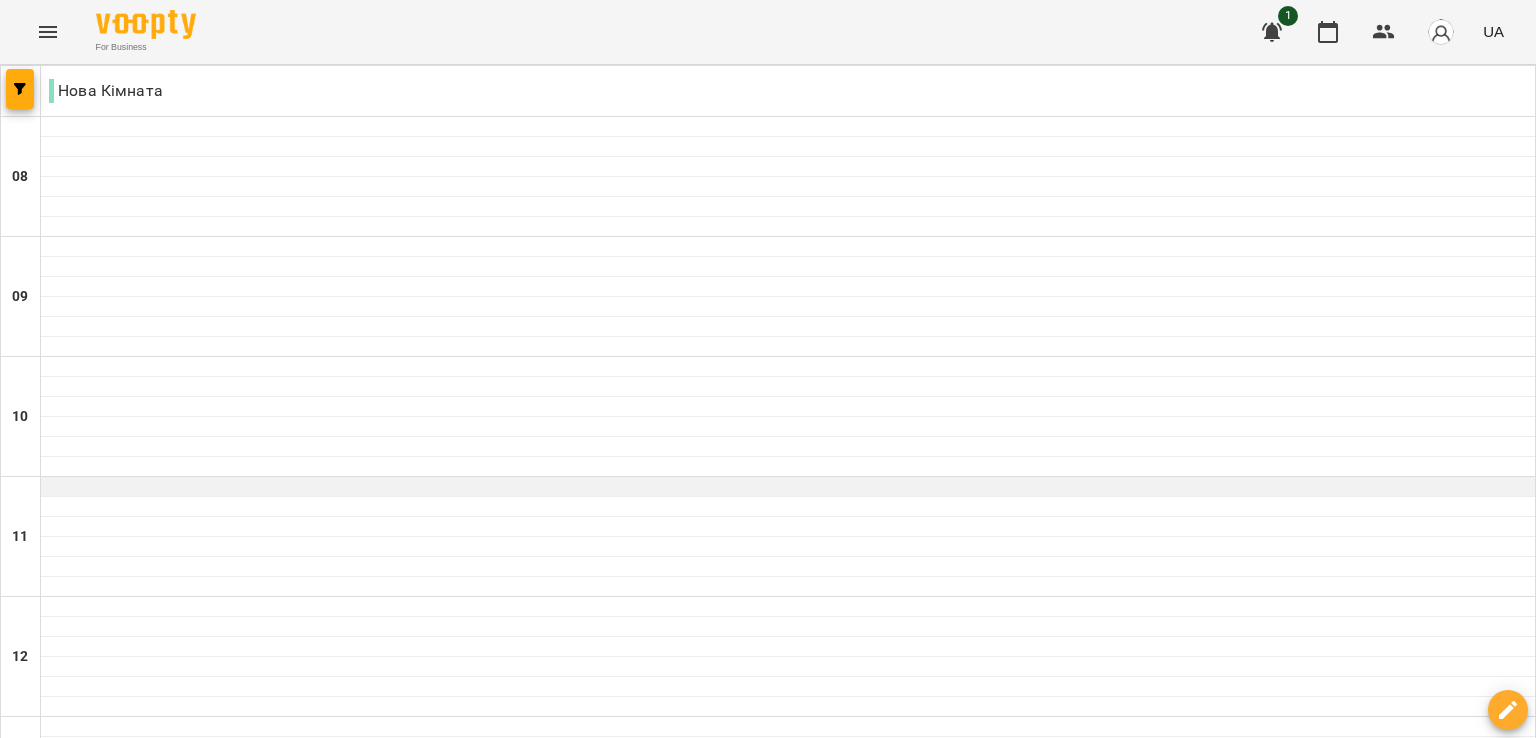 scroll, scrollTop: 196, scrollLeft: 0, axis: vertical 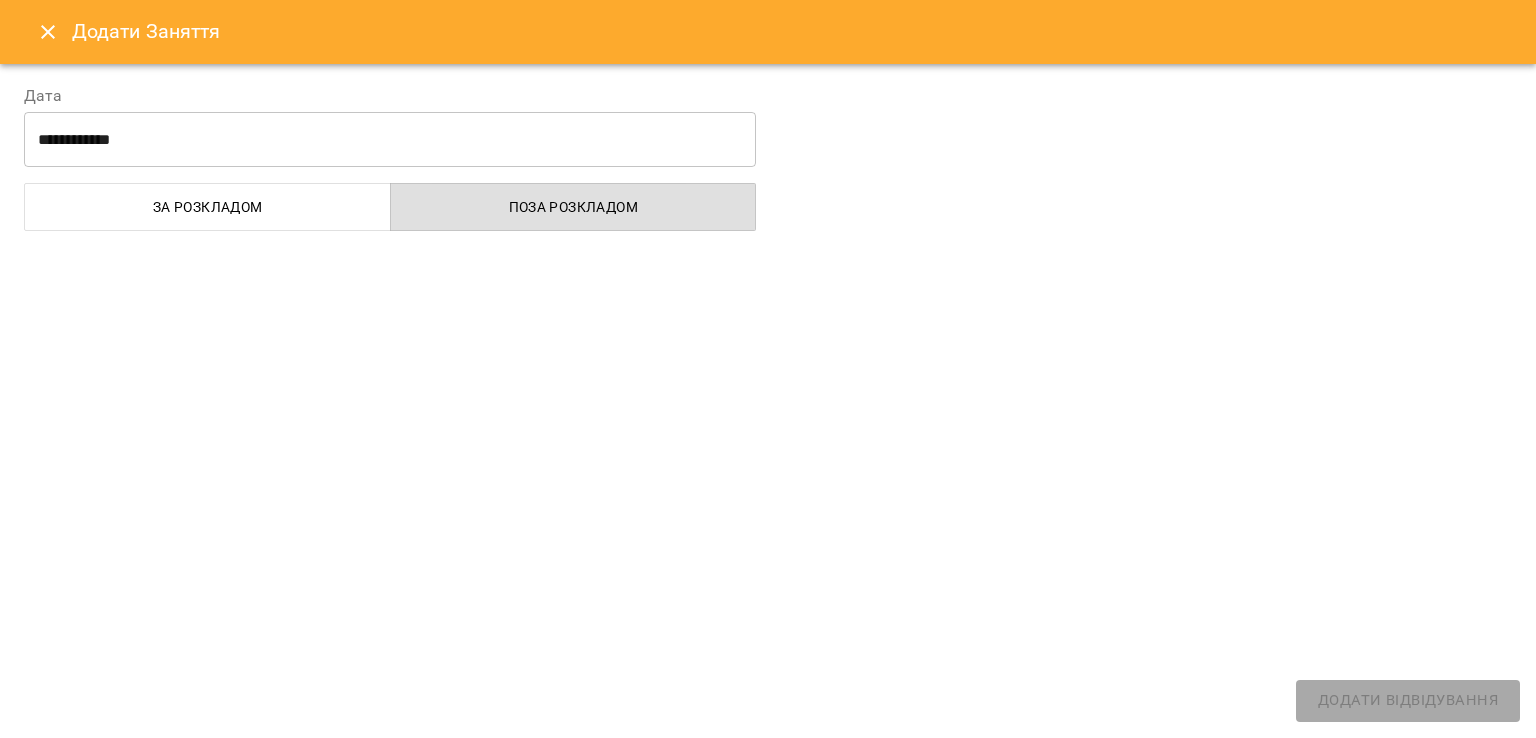 select on "**********" 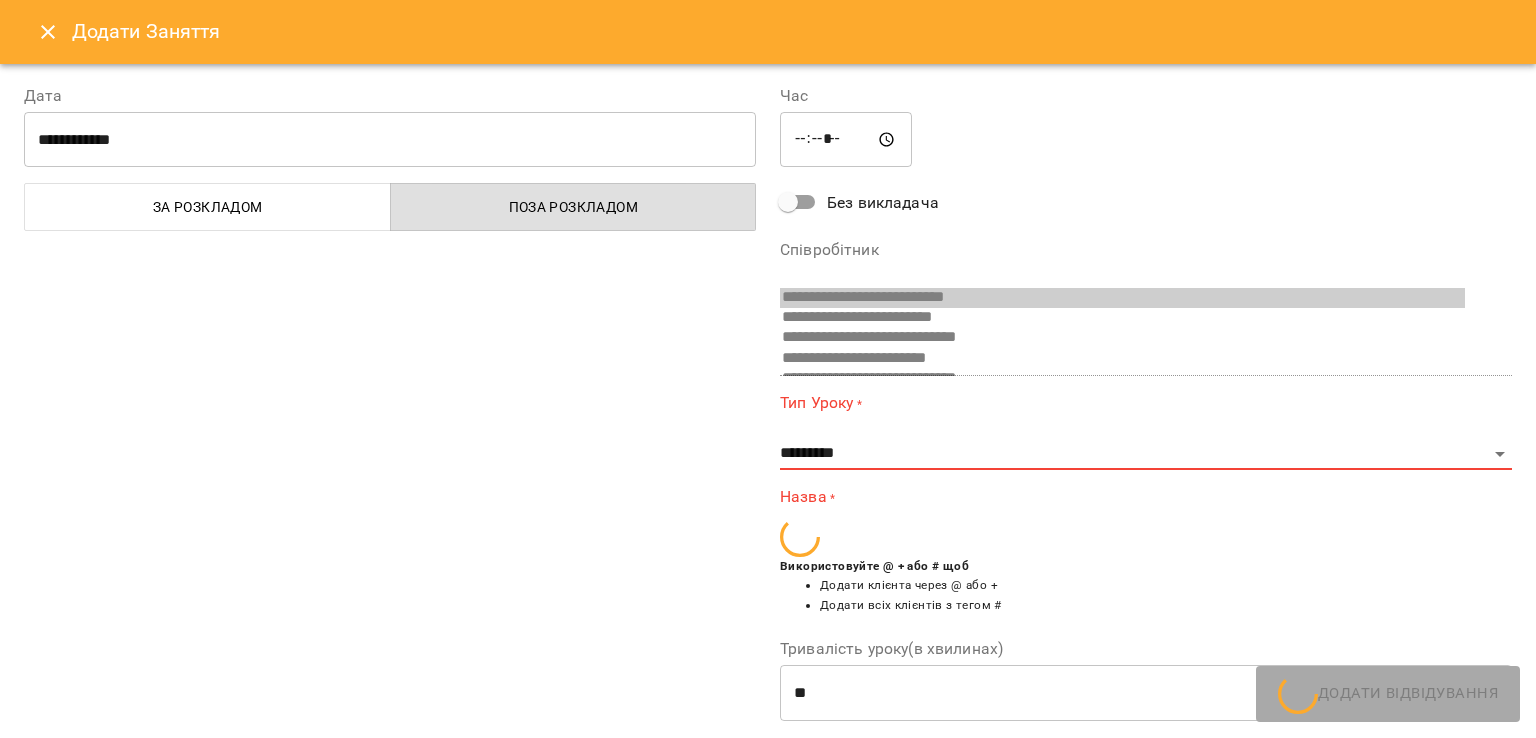 scroll, scrollTop: 680, scrollLeft: 0, axis: vertical 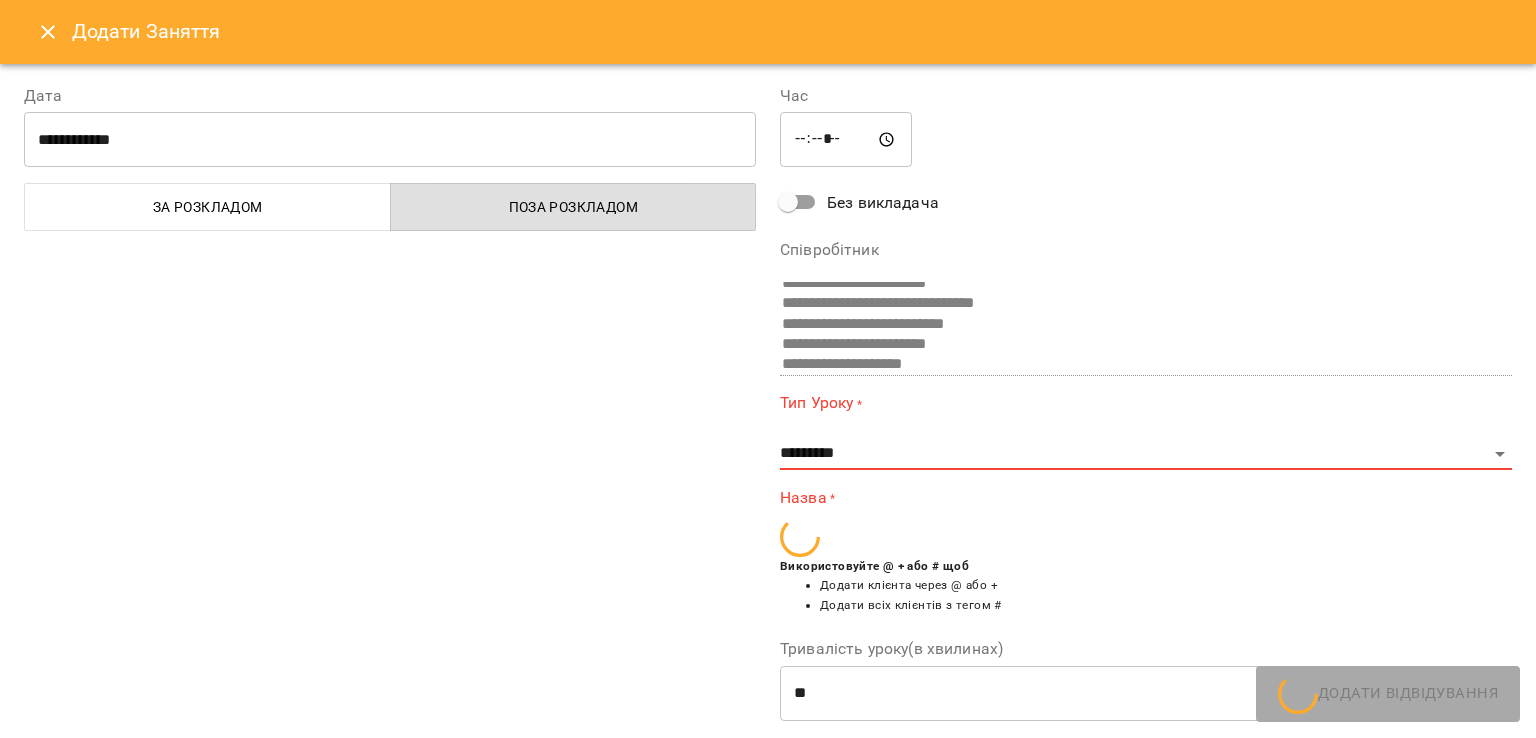 click on "Назва   *" at bounding box center (1146, 497) 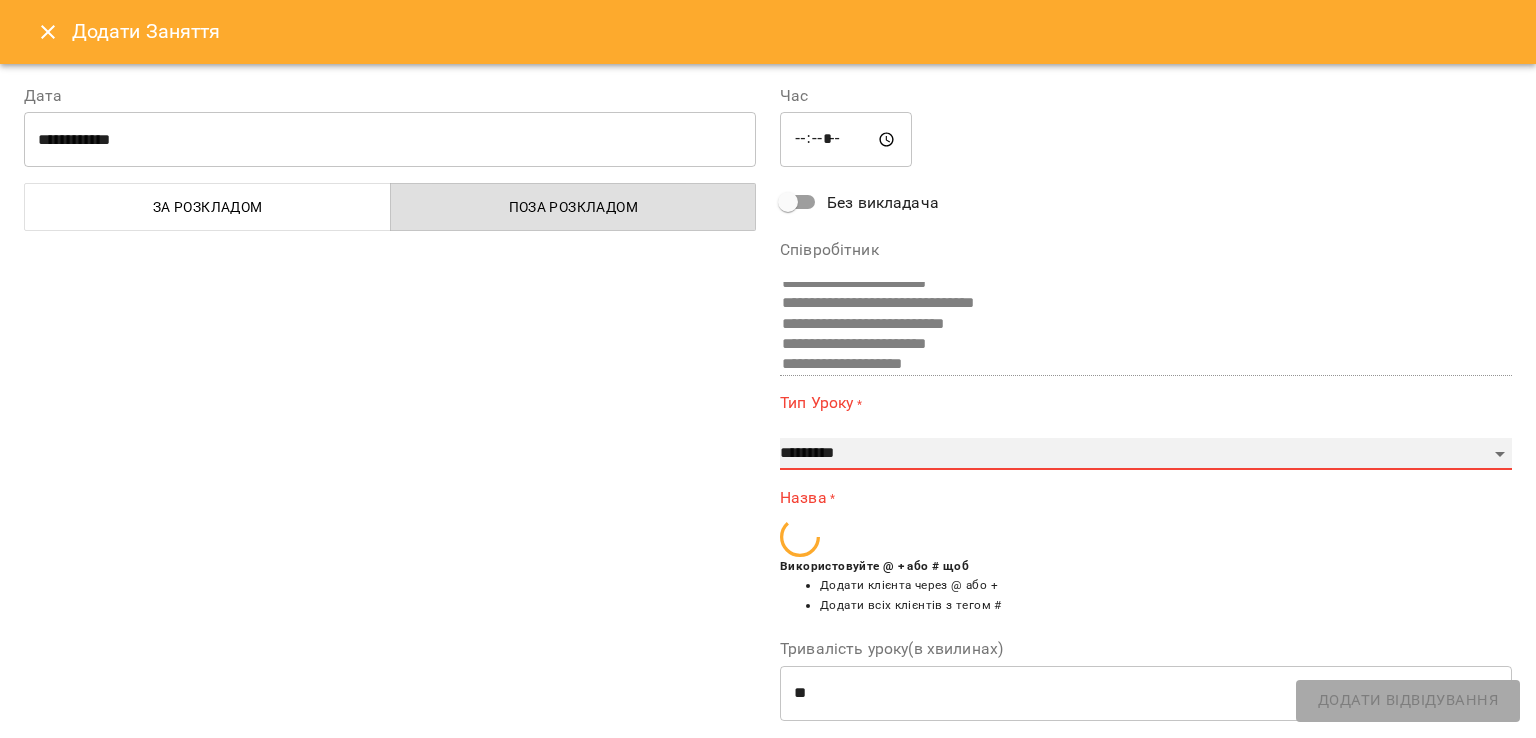 click on "**********" at bounding box center (1146, 454) 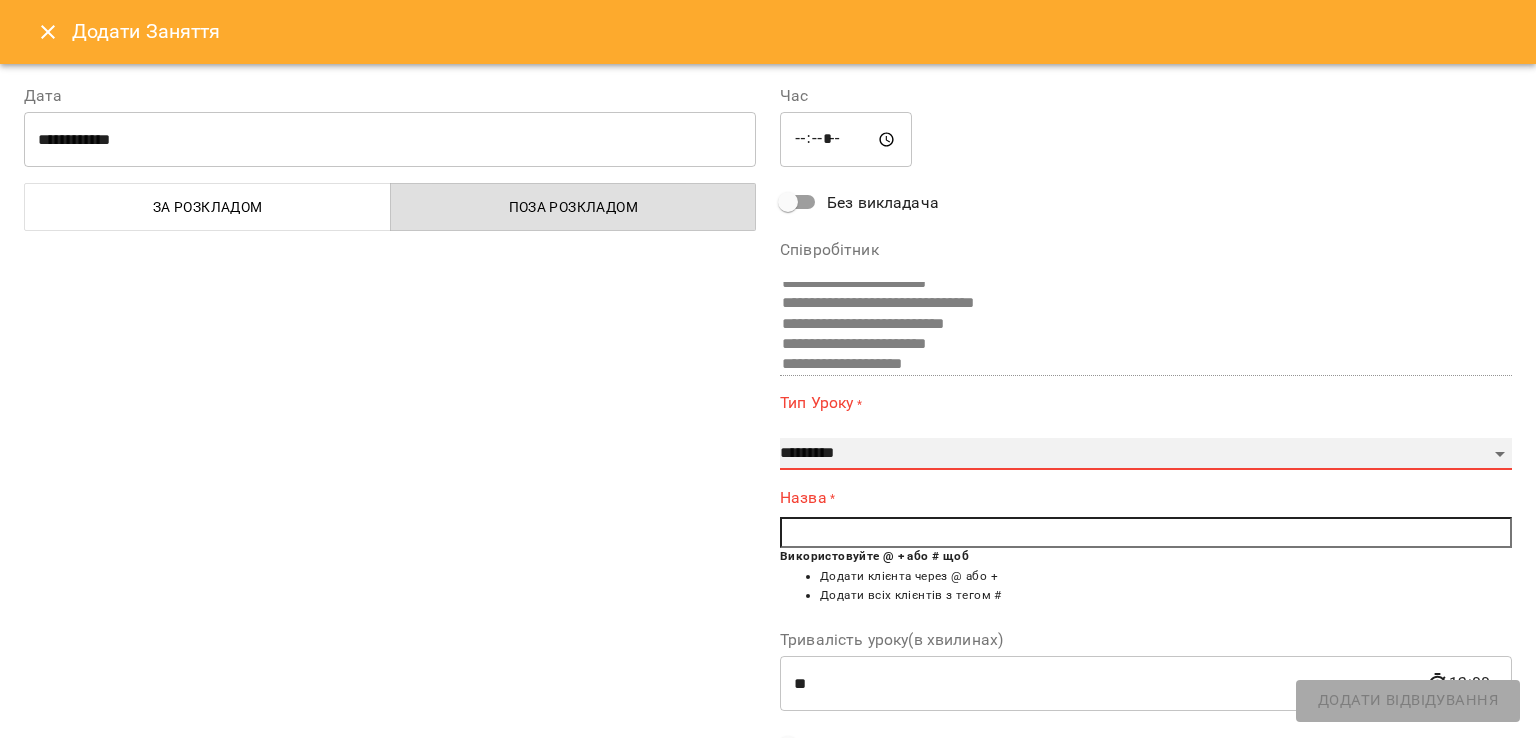 select on "**********" 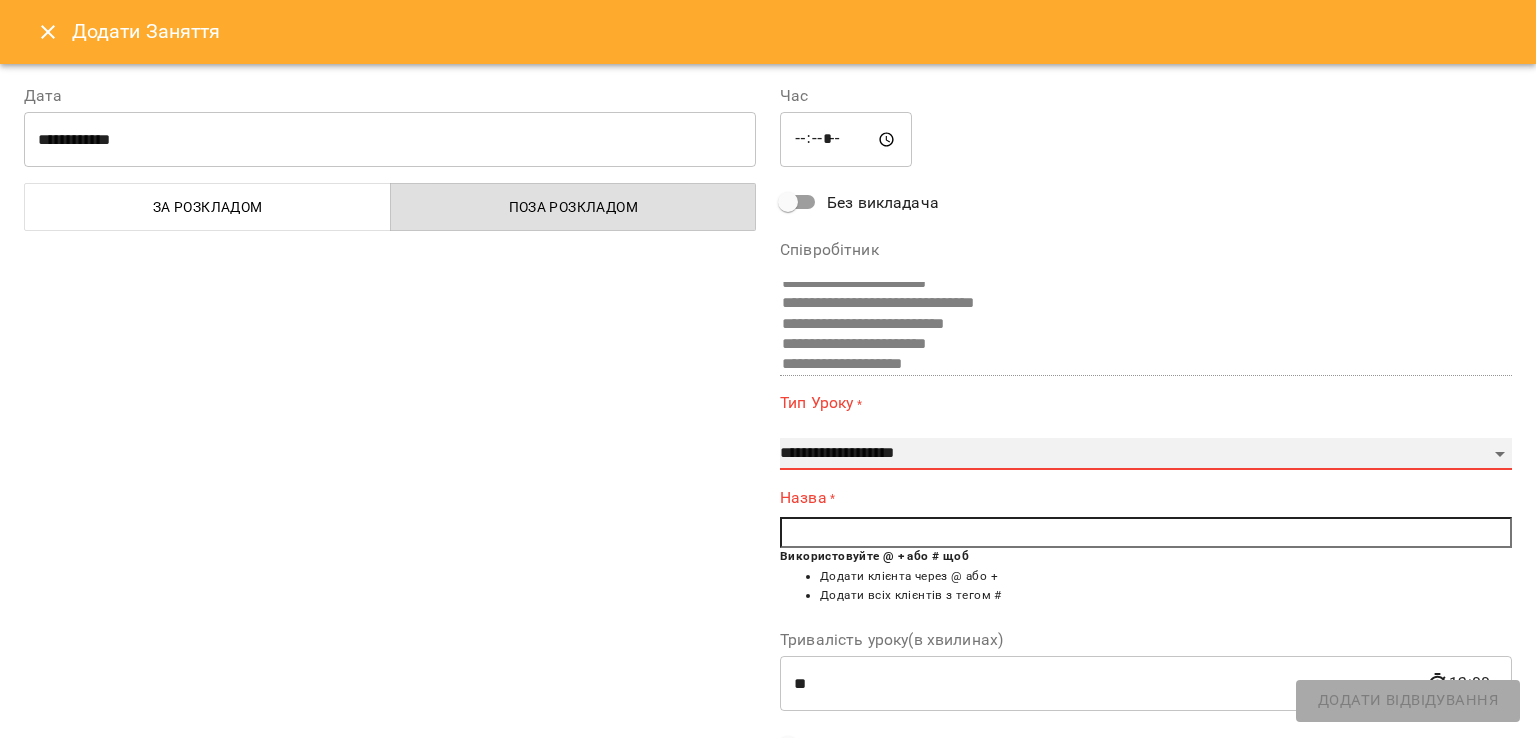 click on "**********" at bounding box center (1146, 454) 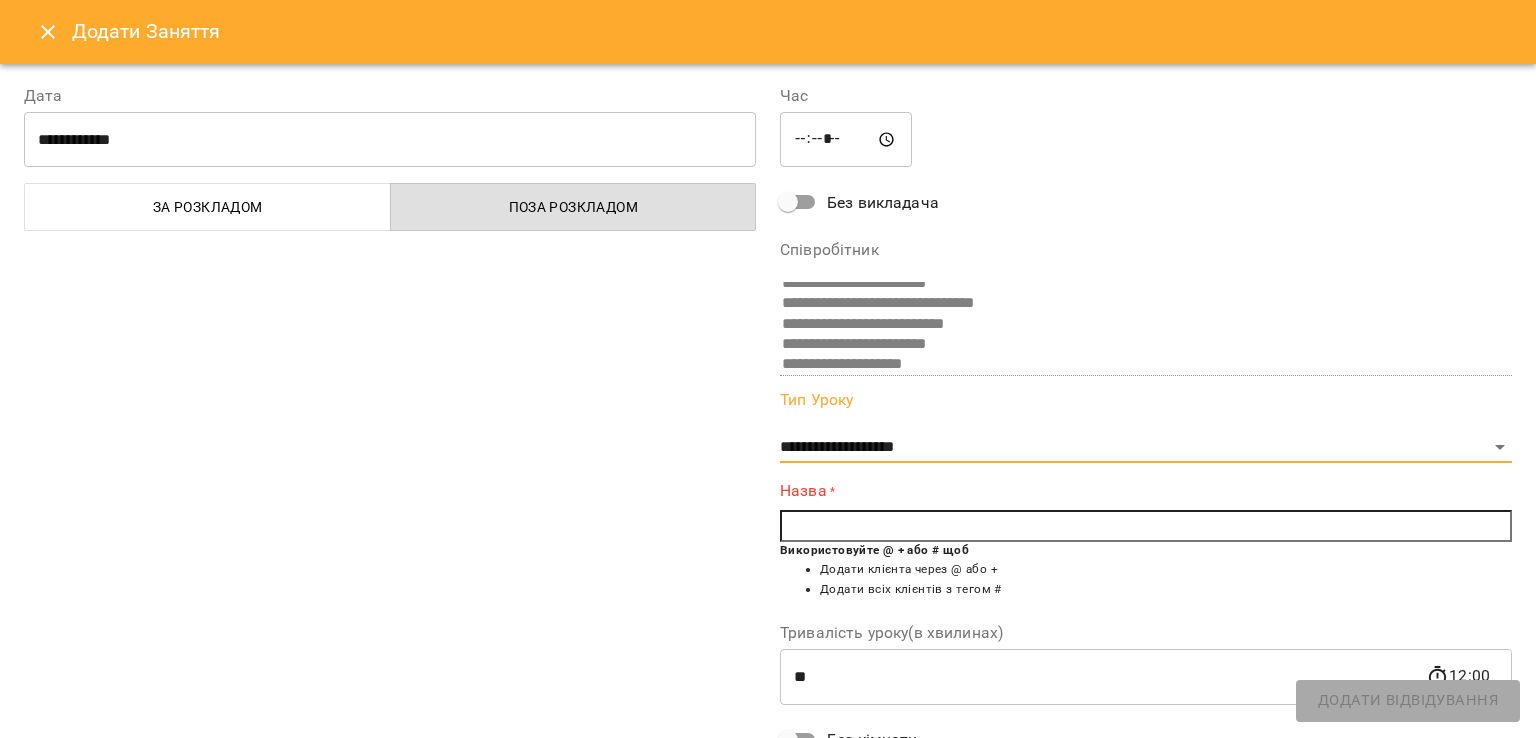 click at bounding box center [1146, 526] 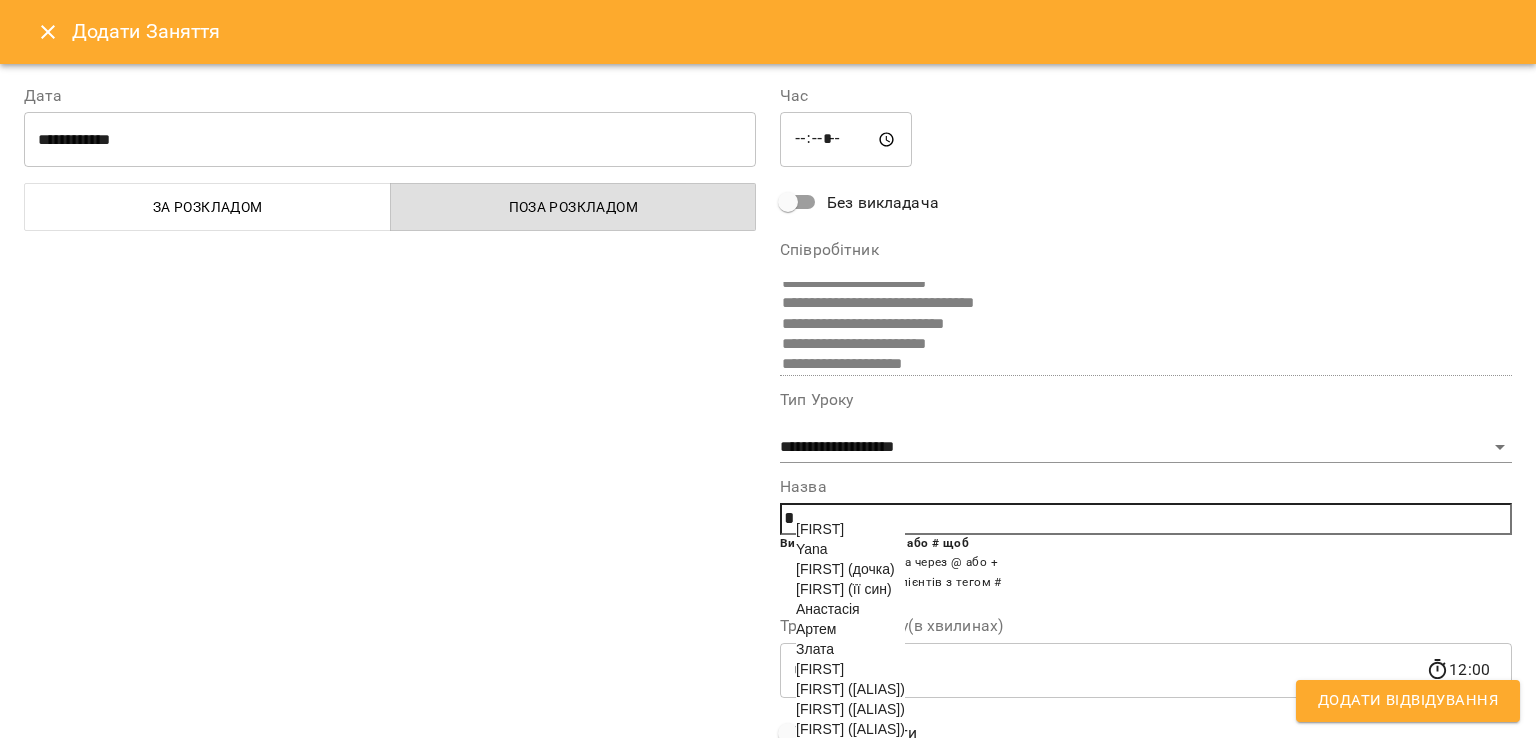 click on "[FIRST]" at bounding box center (820, 529) 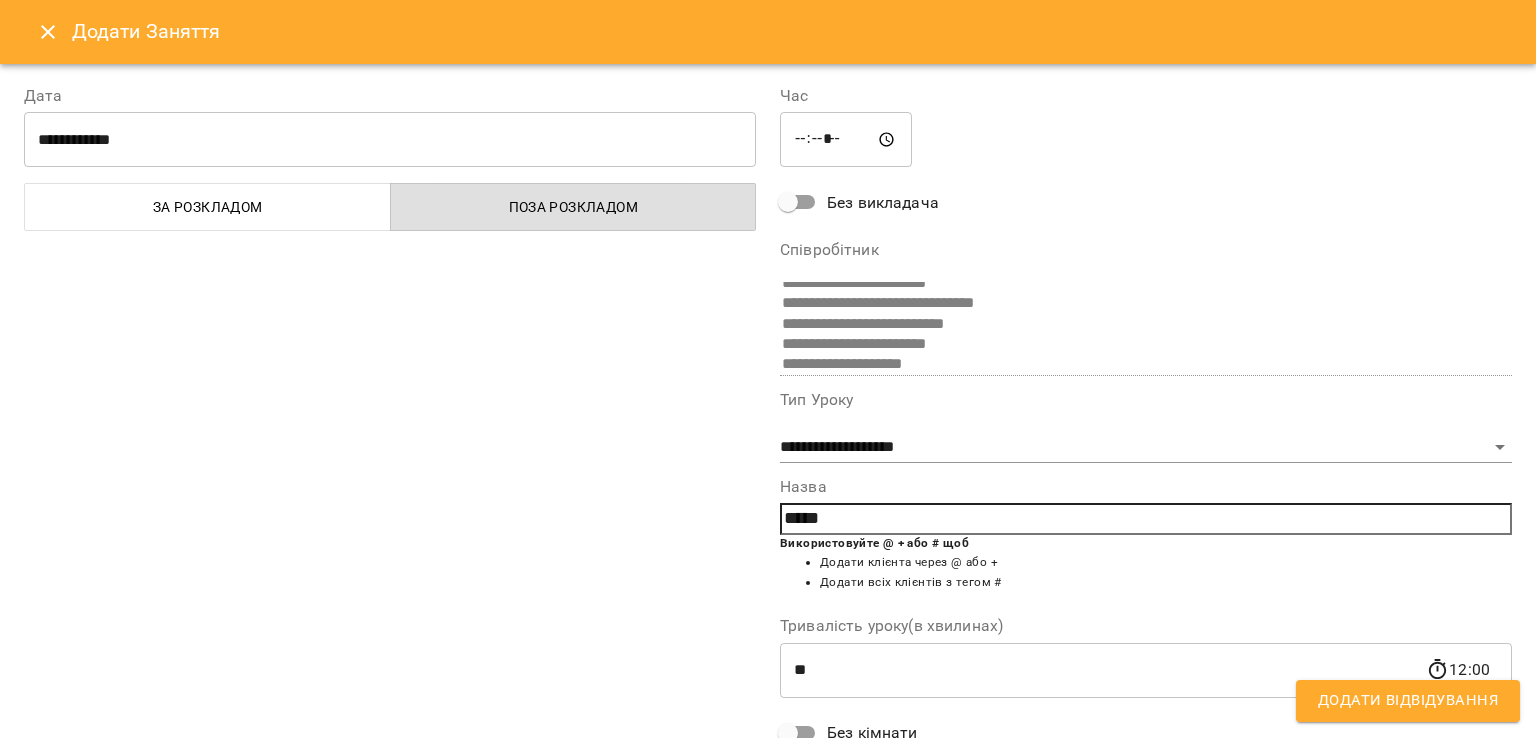 click on "Додати Відвідування" at bounding box center (1408, 701) 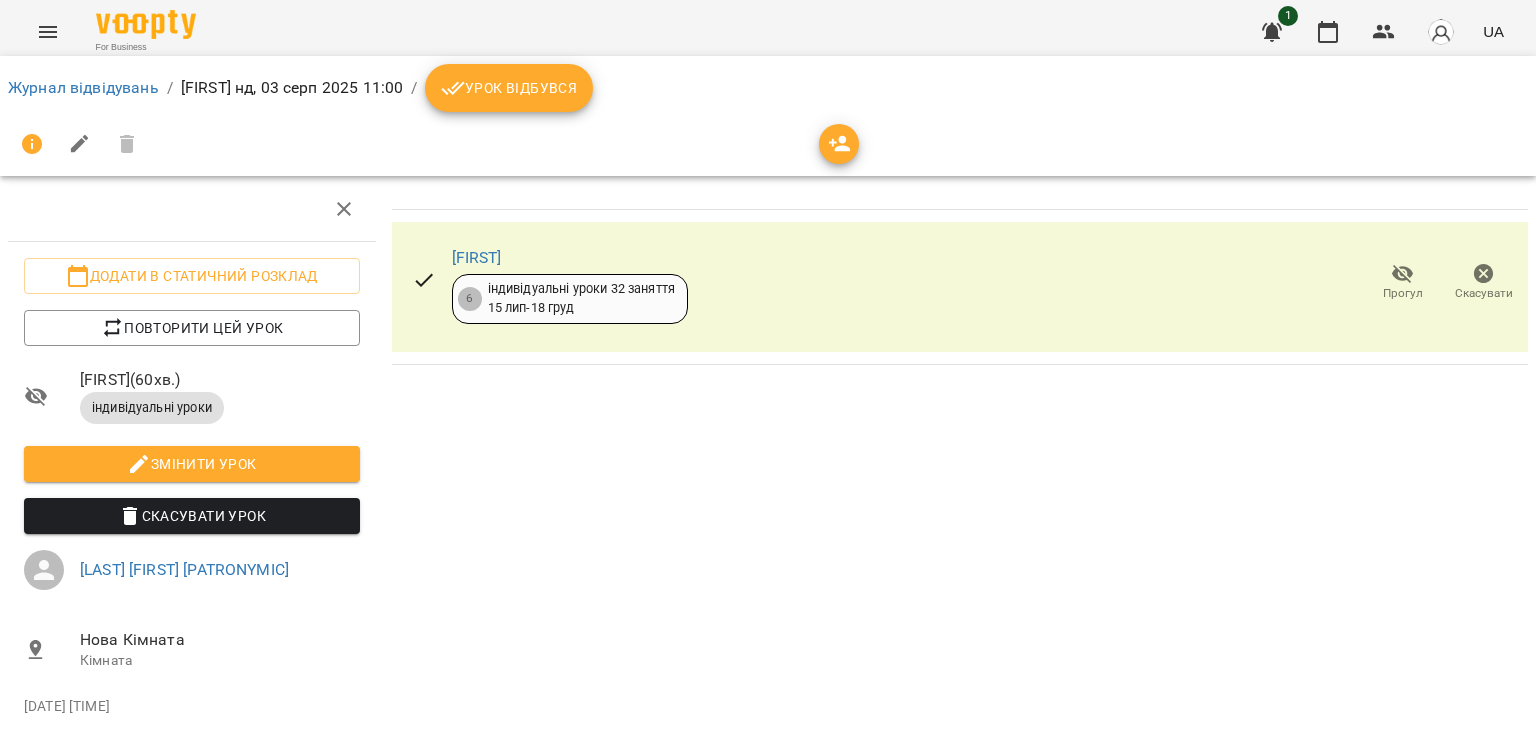 click on "Журнал відвідувань / Iлля    нд, 03 серп 2025 11:00 / Урок відбувся" at bounding box center [768, 116] 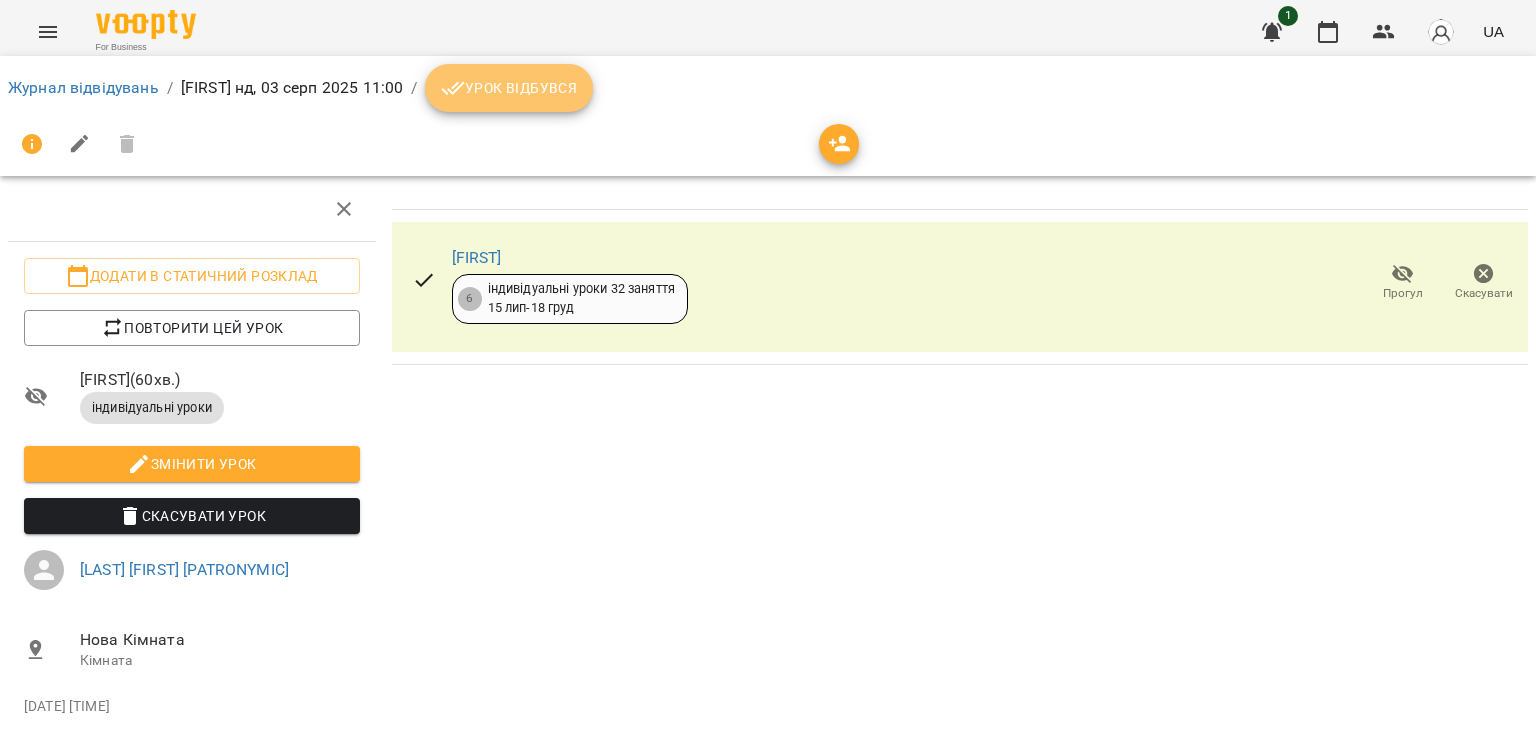 click on "Урок відбувся" at bounding box center (509, 88) 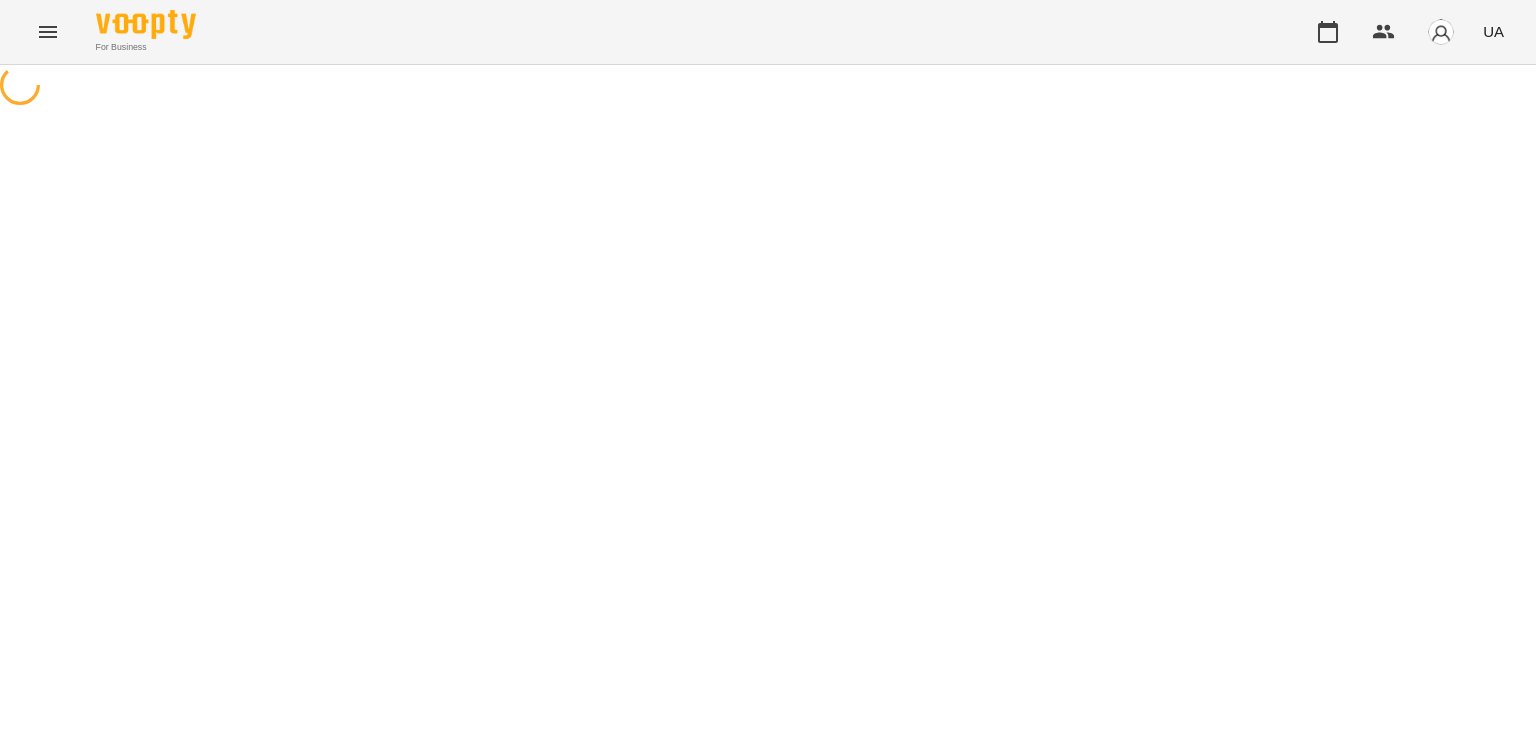 scroll, scrollTop: 0, scrollLeft: 0, axis: both 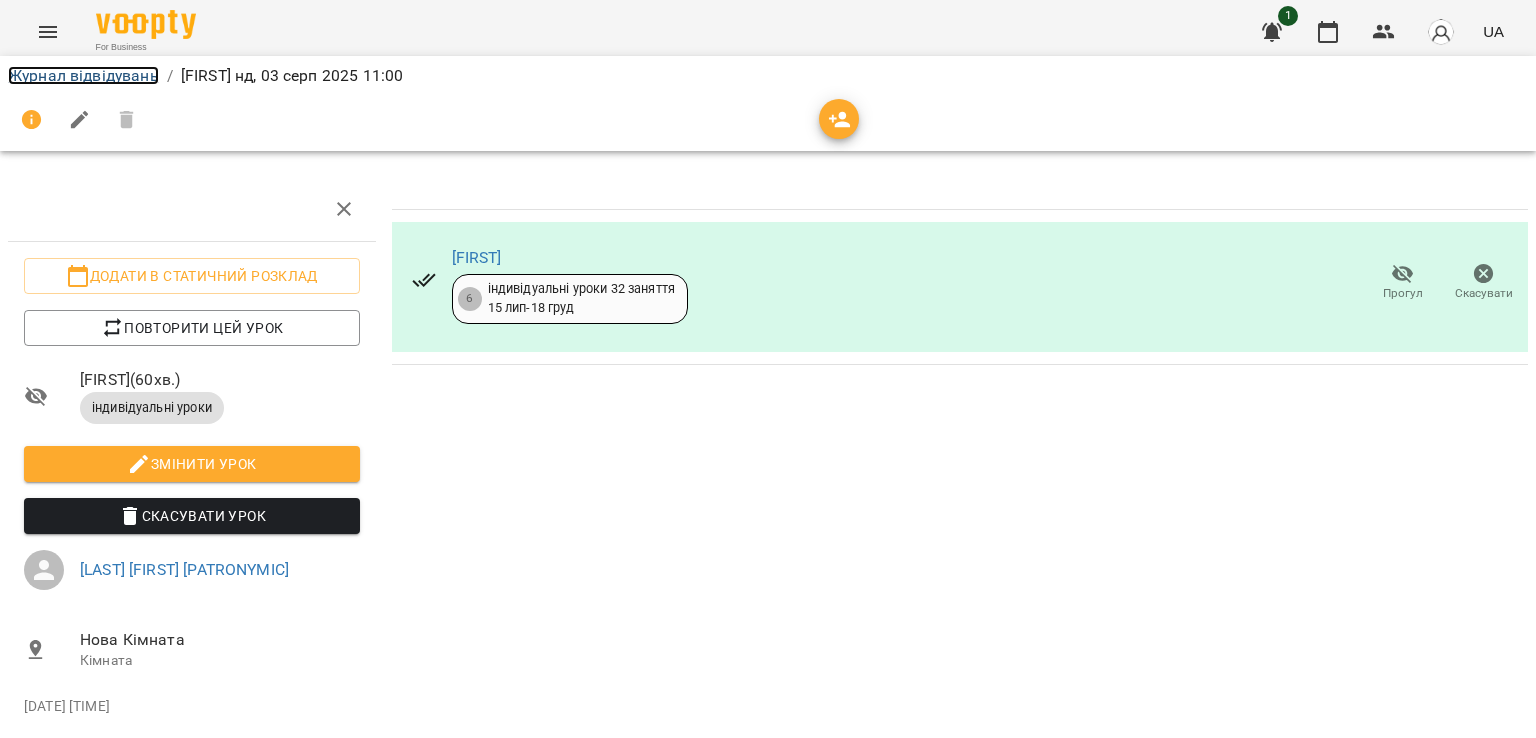 click on "Журнал відвідувань" at bounding box center (83, 75) 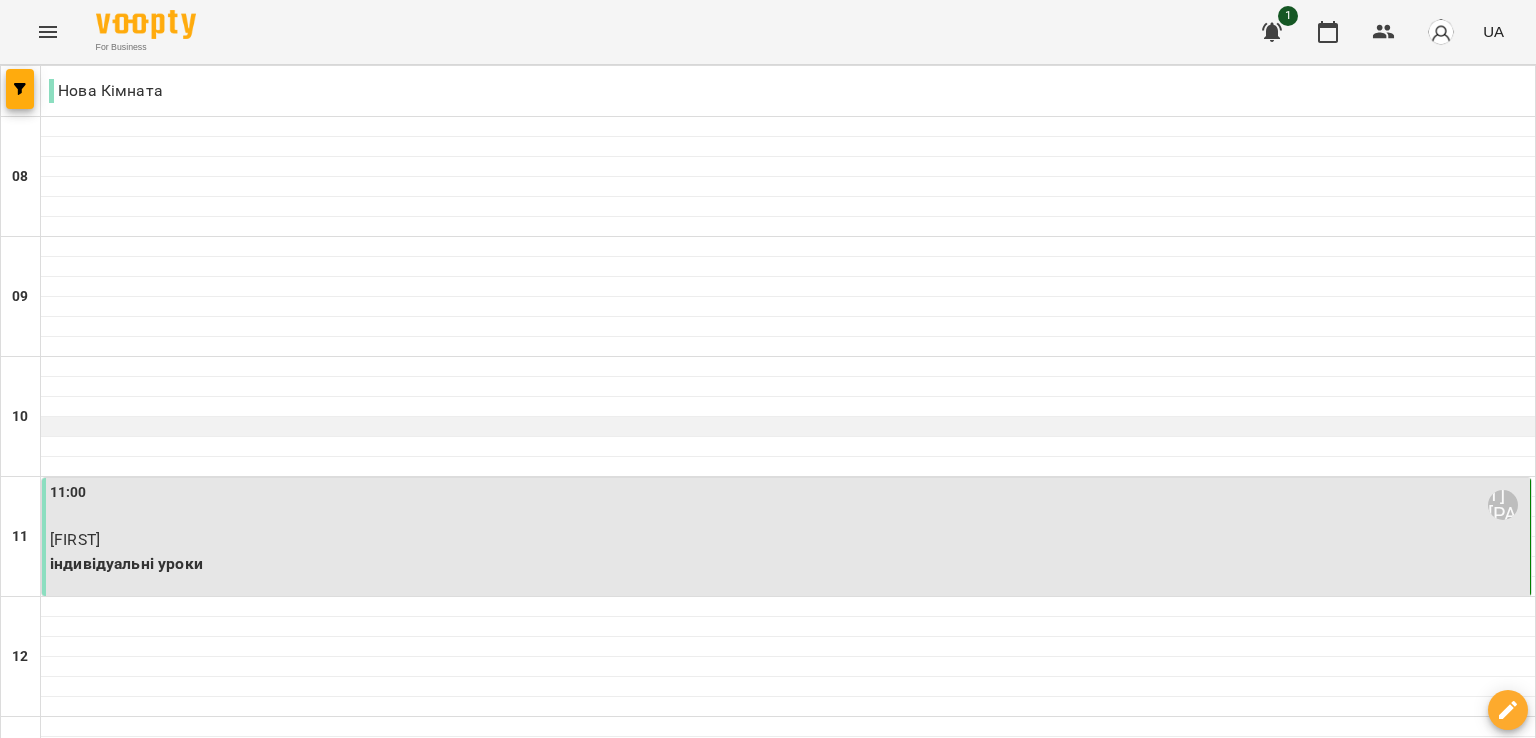 scroll, scrollTop: 336, scrollLeft: 0, axis: vertical 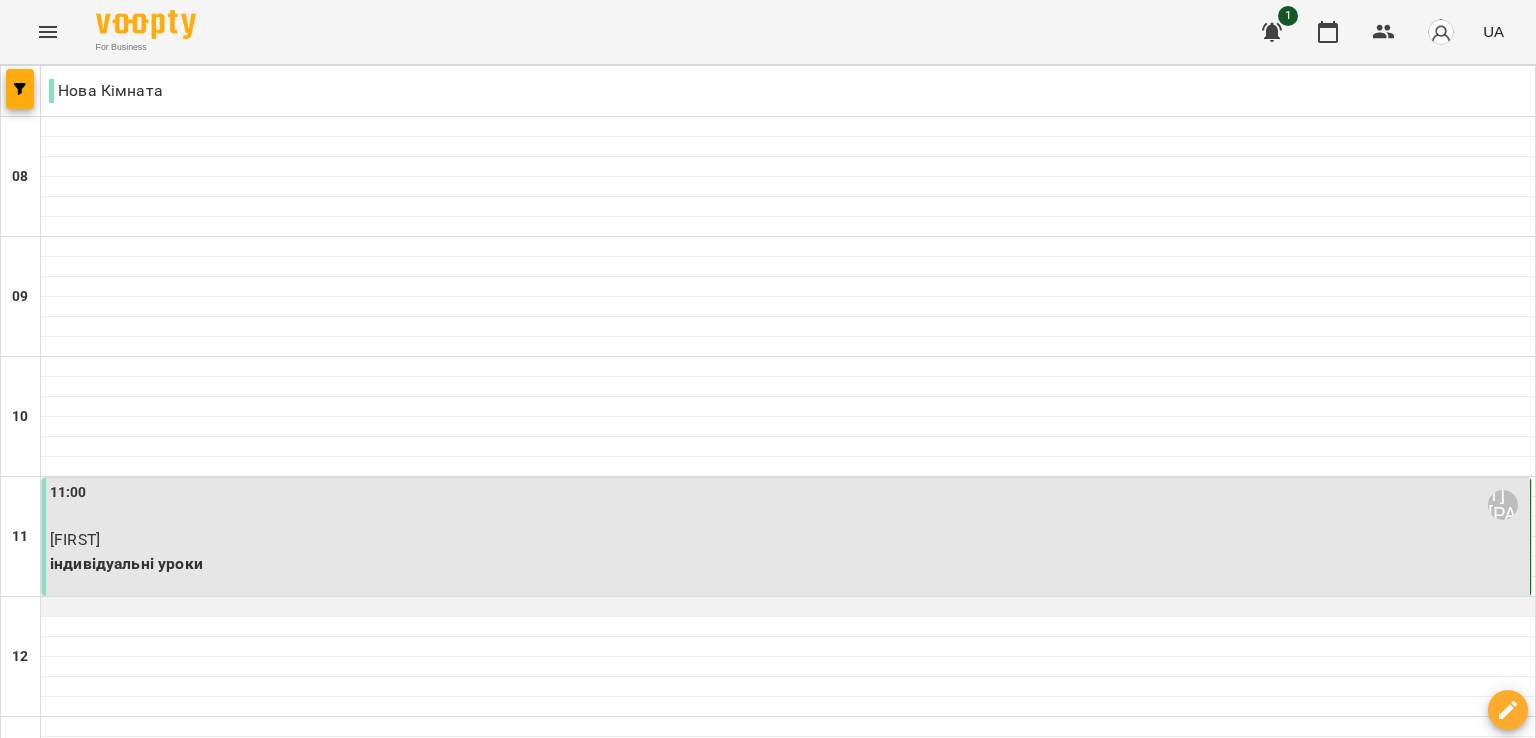 click at bounding box center (788, 607) 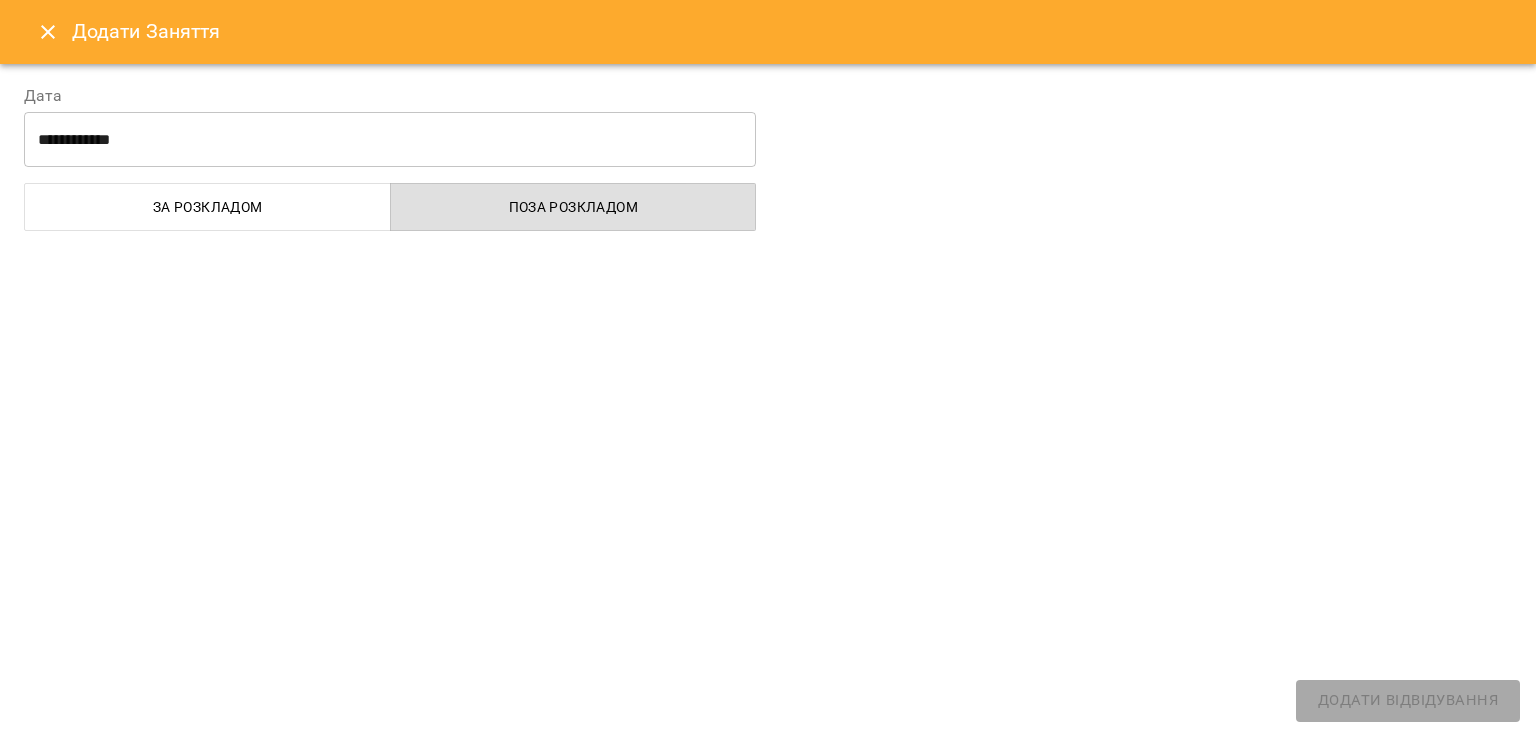 select on "**********" 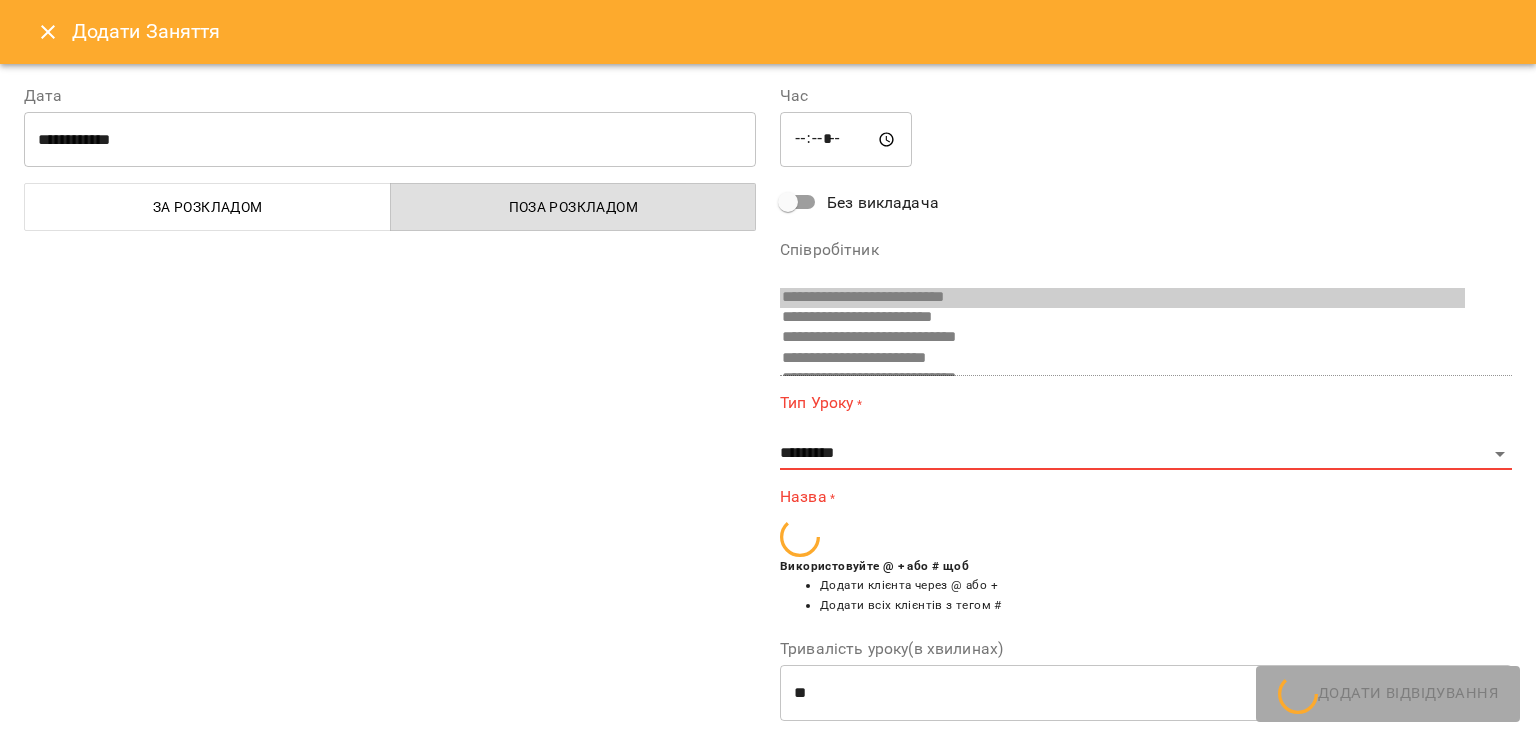scroll, scrollTop: 680, scrollLeft: 0, axis: vertical 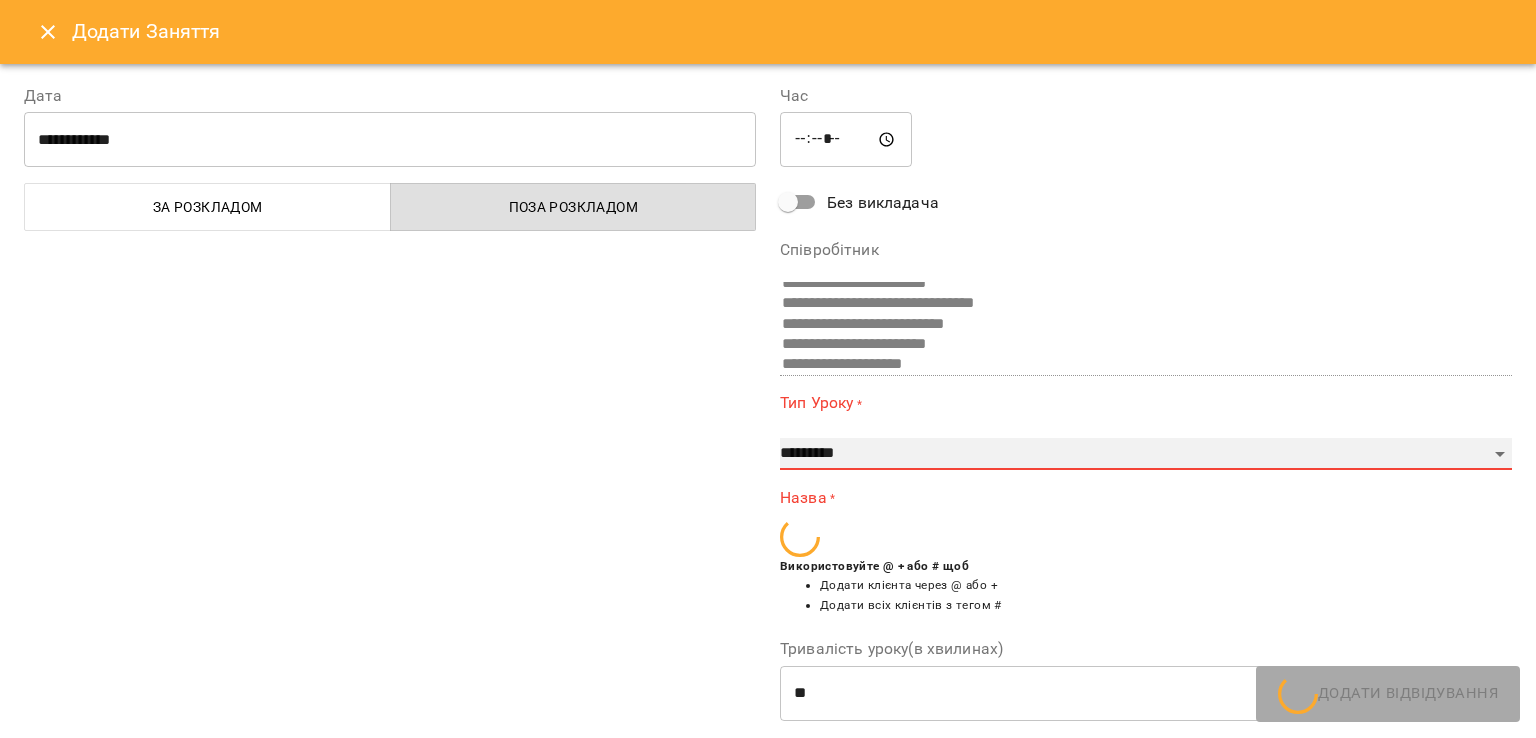 click on "**********" at bounding box center (1146, 454) 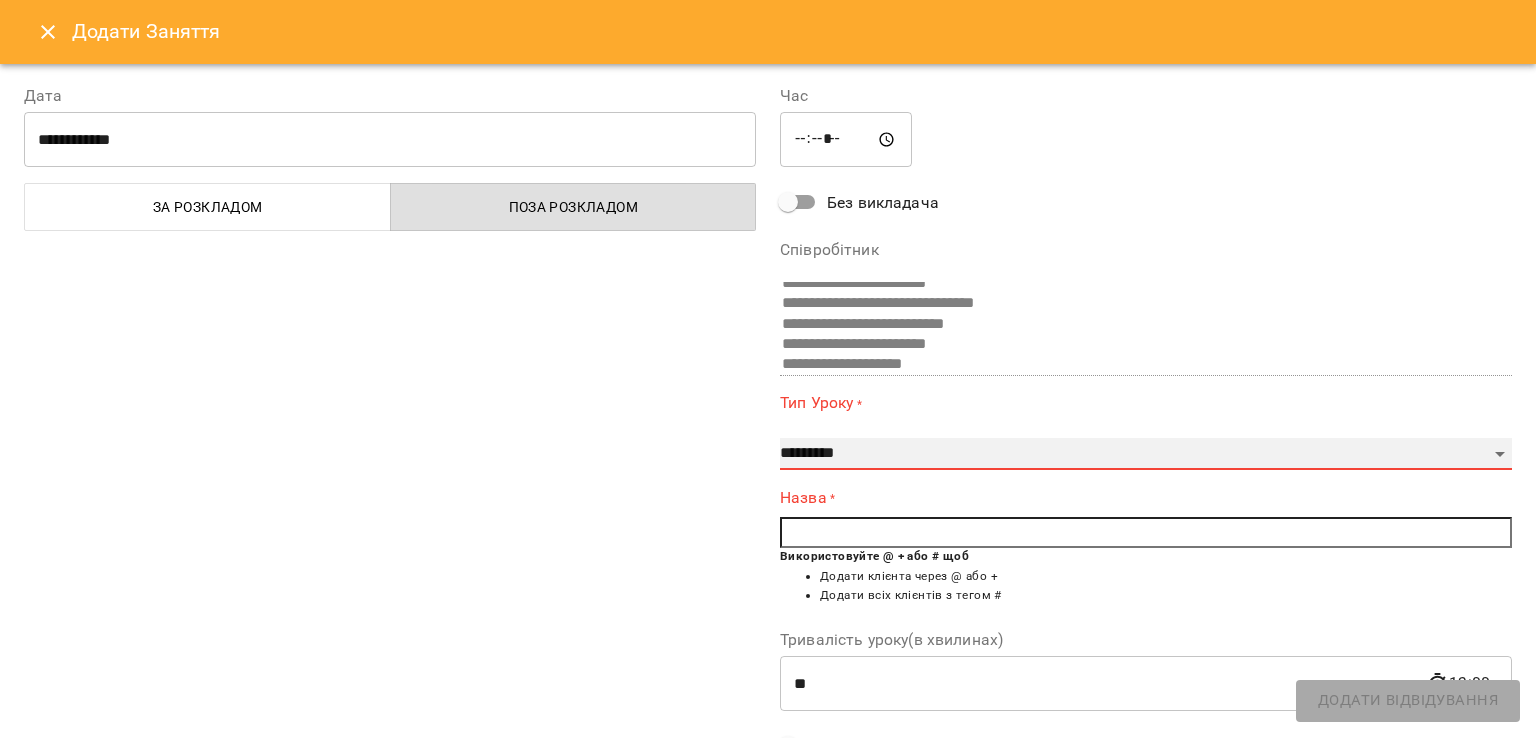 select on "**********" 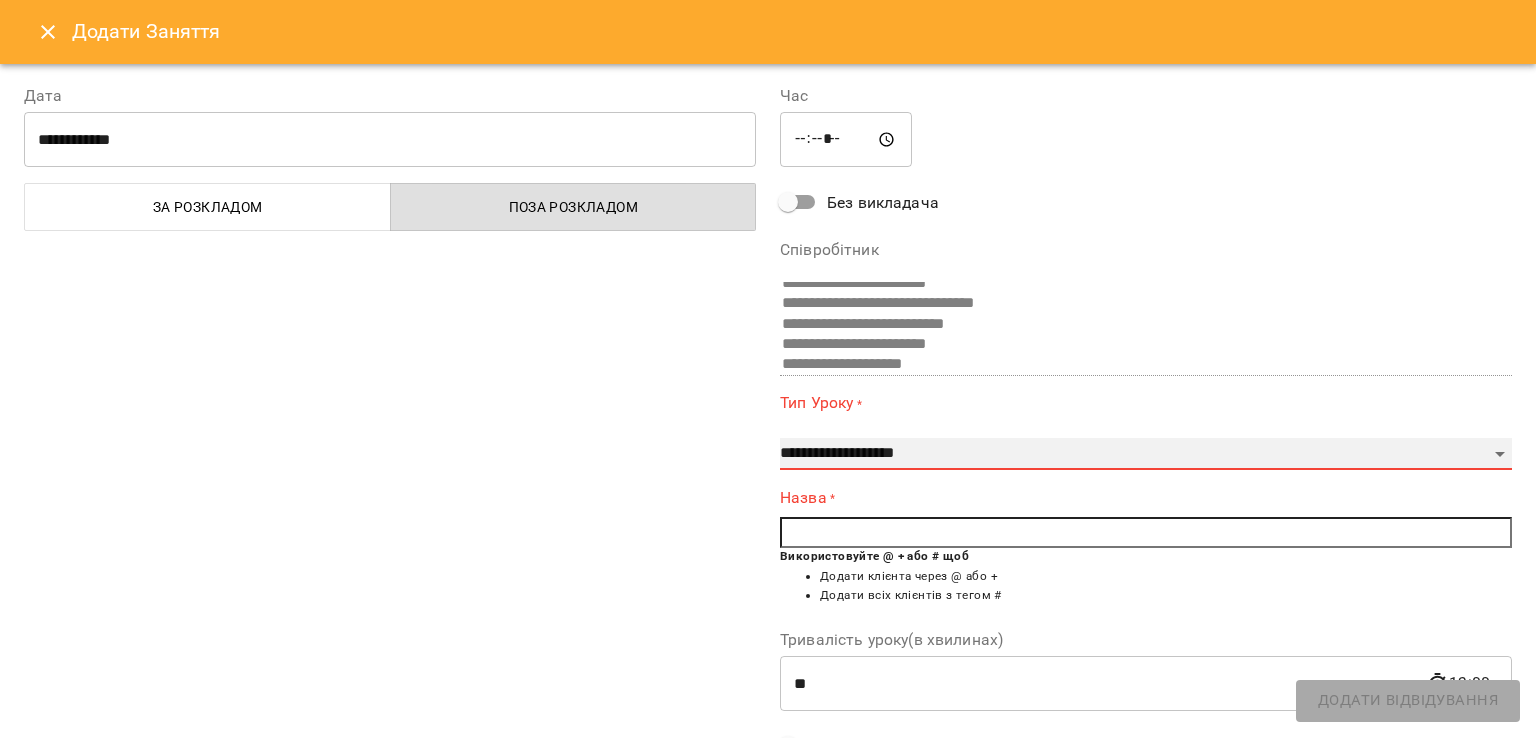 click on "**********" at bounding box center (1146, 454) 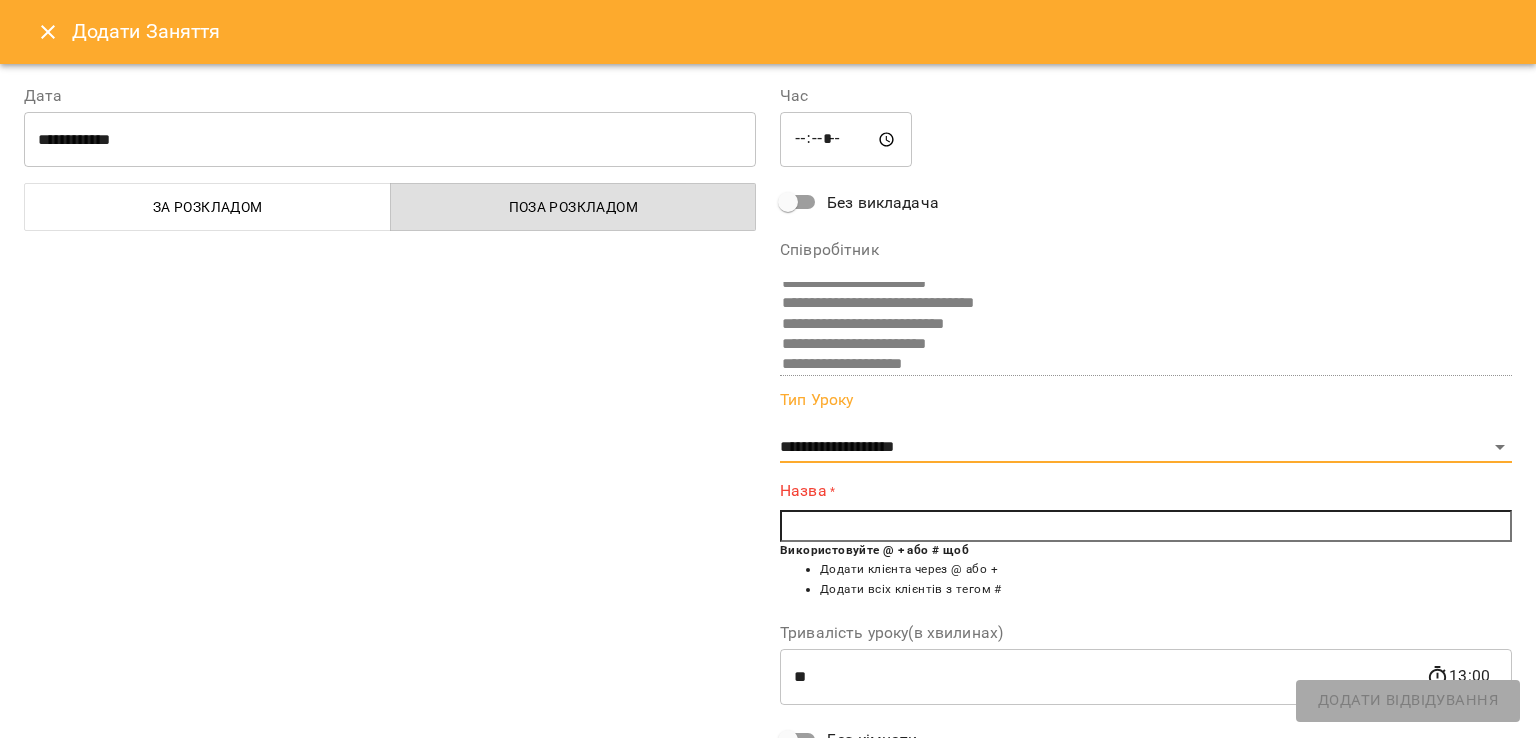 click at bounding box center [1146, 526] 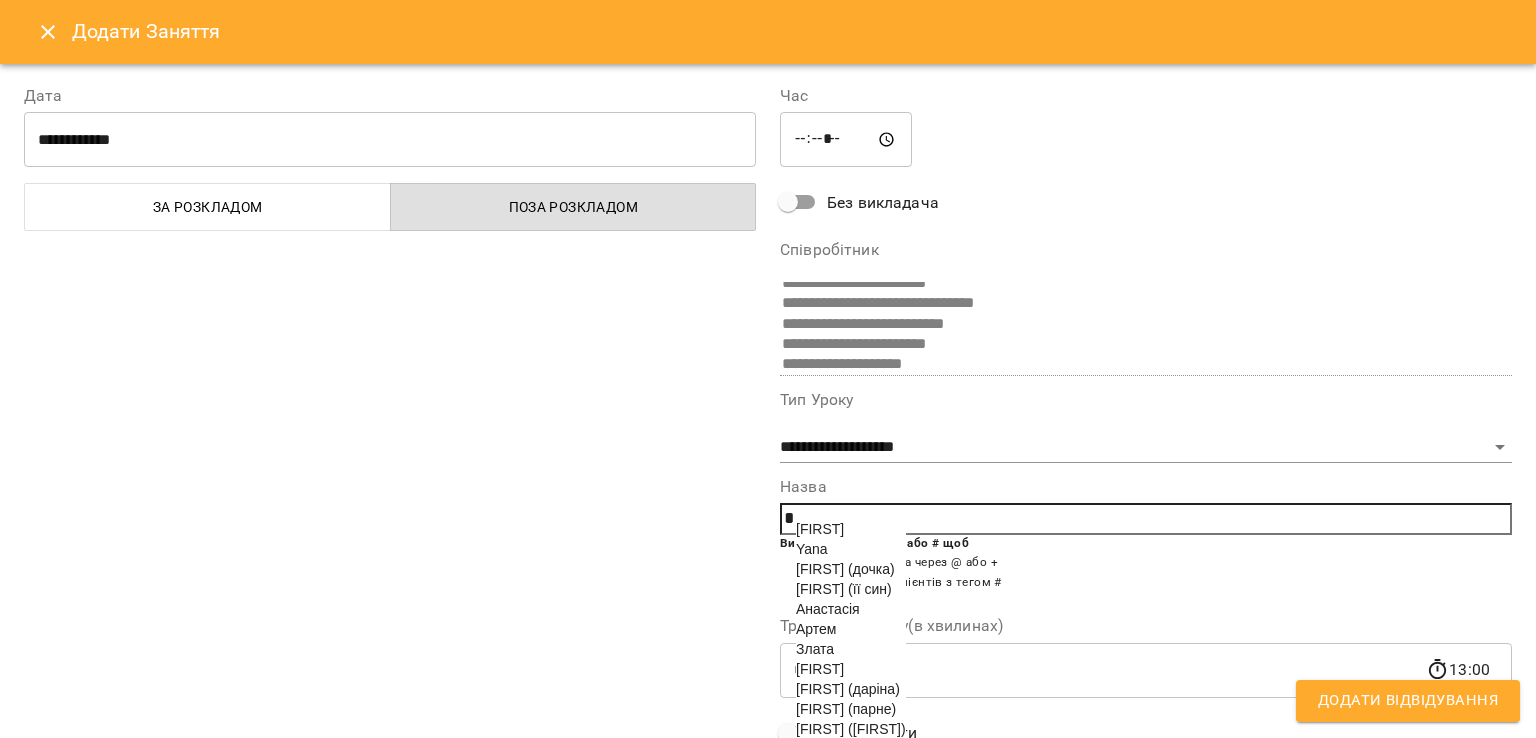 click on "Злата" at bounding box center [815, 649] 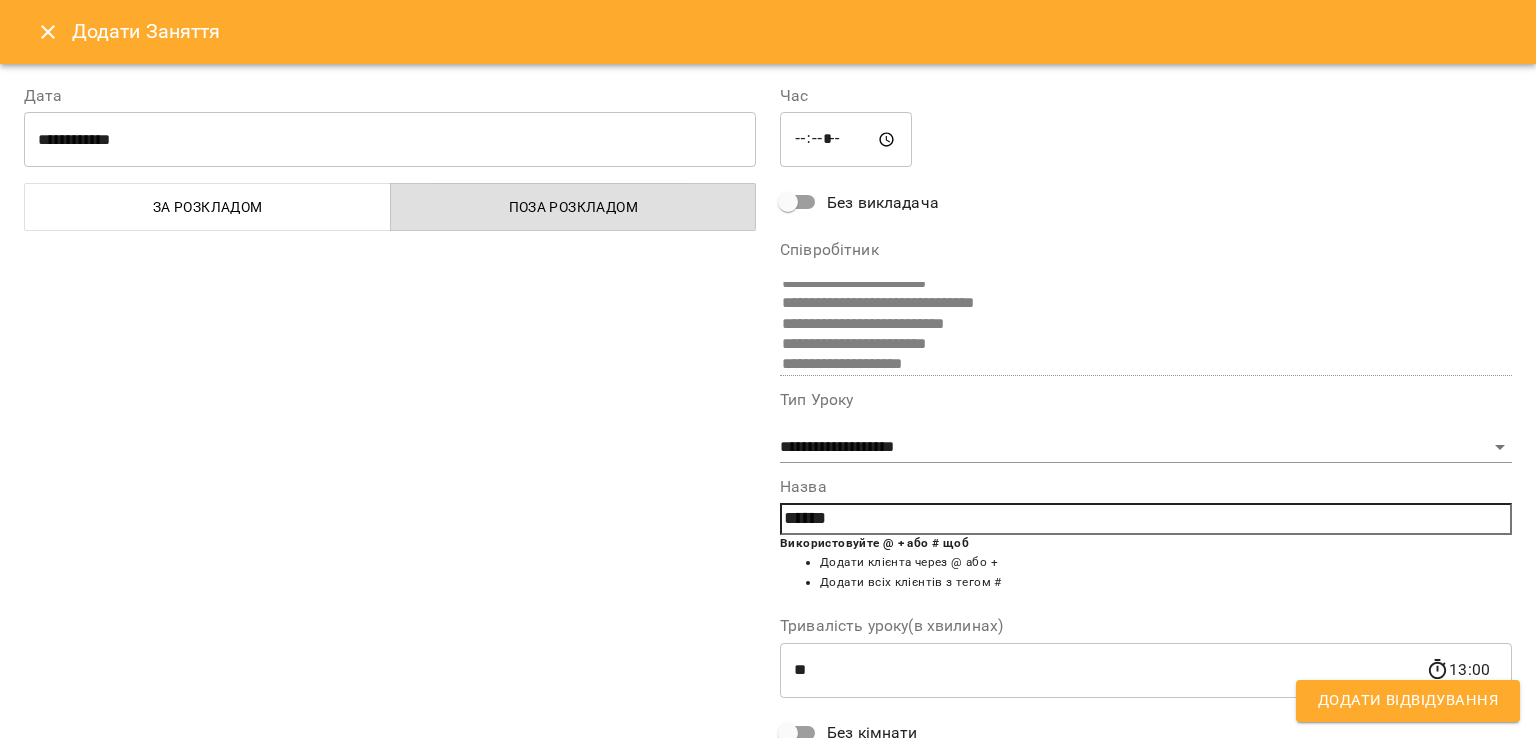 click on "Додати Відвідування" at bounding box center [1408, 701] 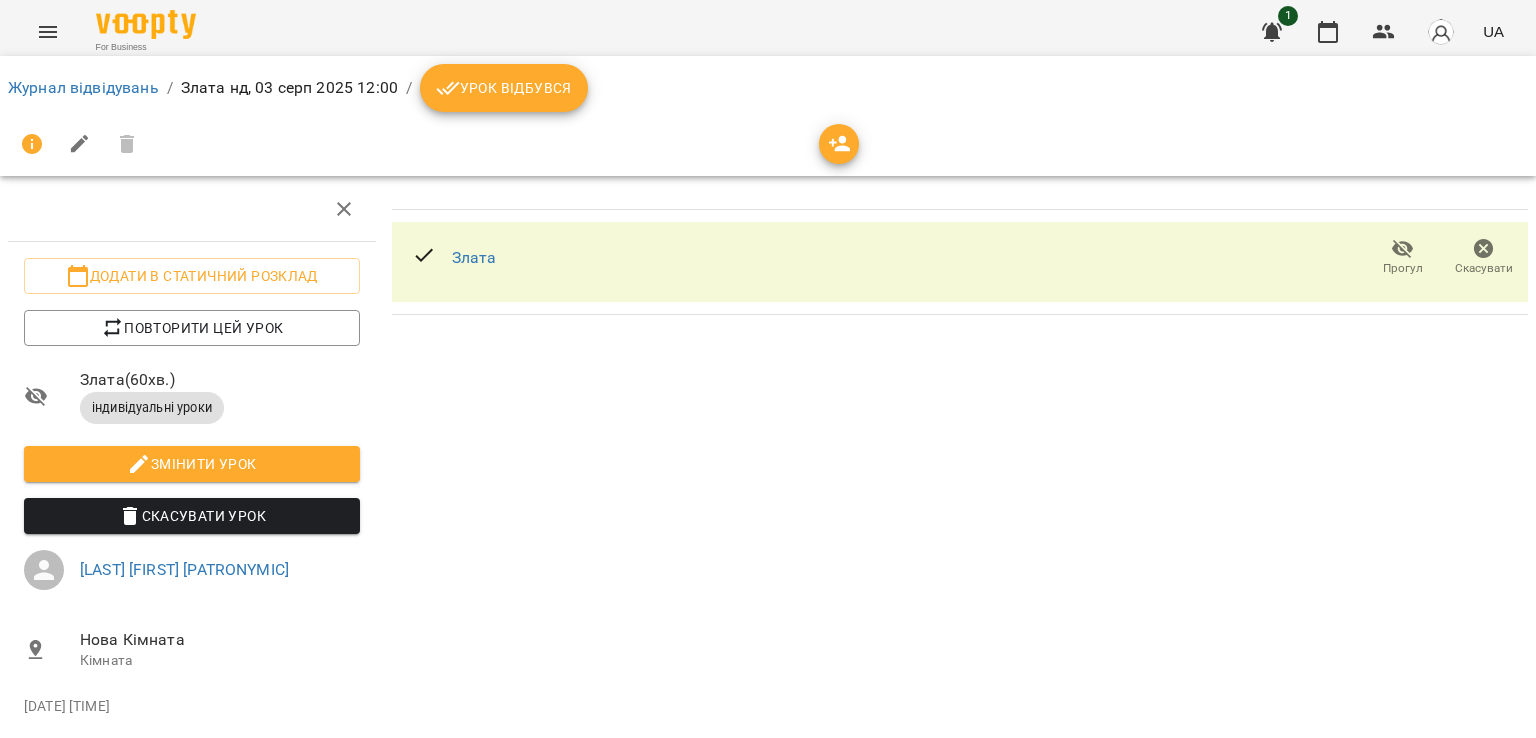 click on "Урок відбувся" at bounding box center (504, 88) 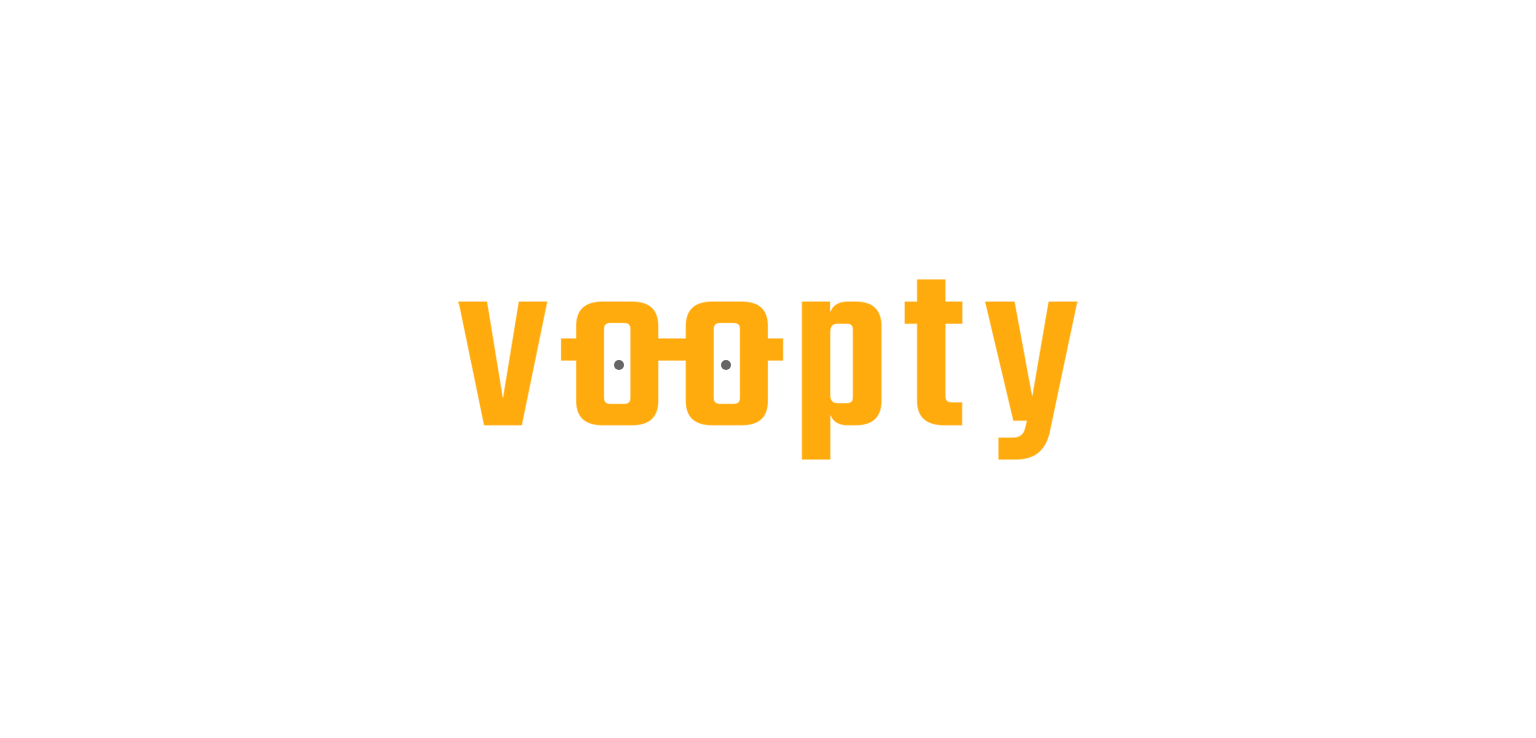 scroll, scrollTop: 0, scrollLeft: 0, axis: both 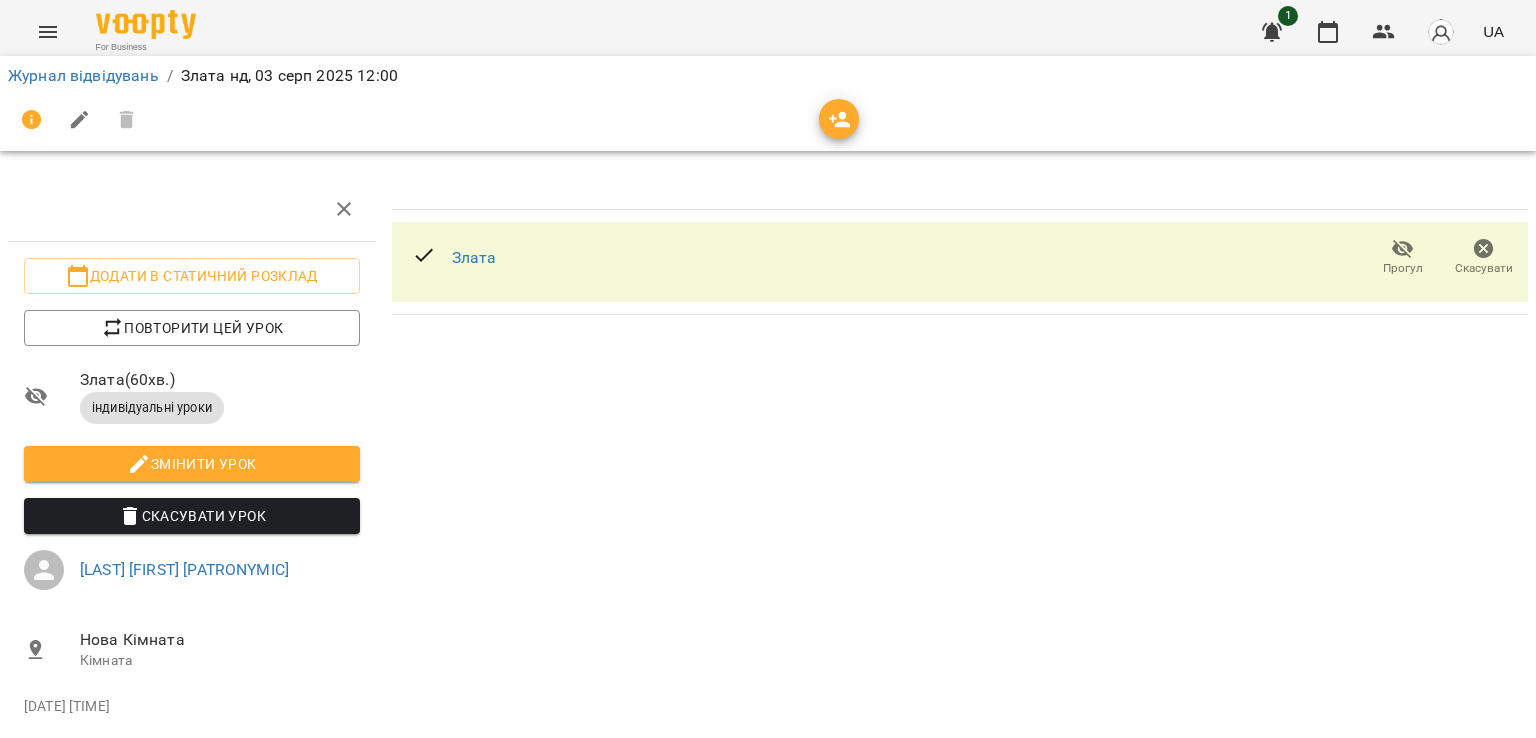 click 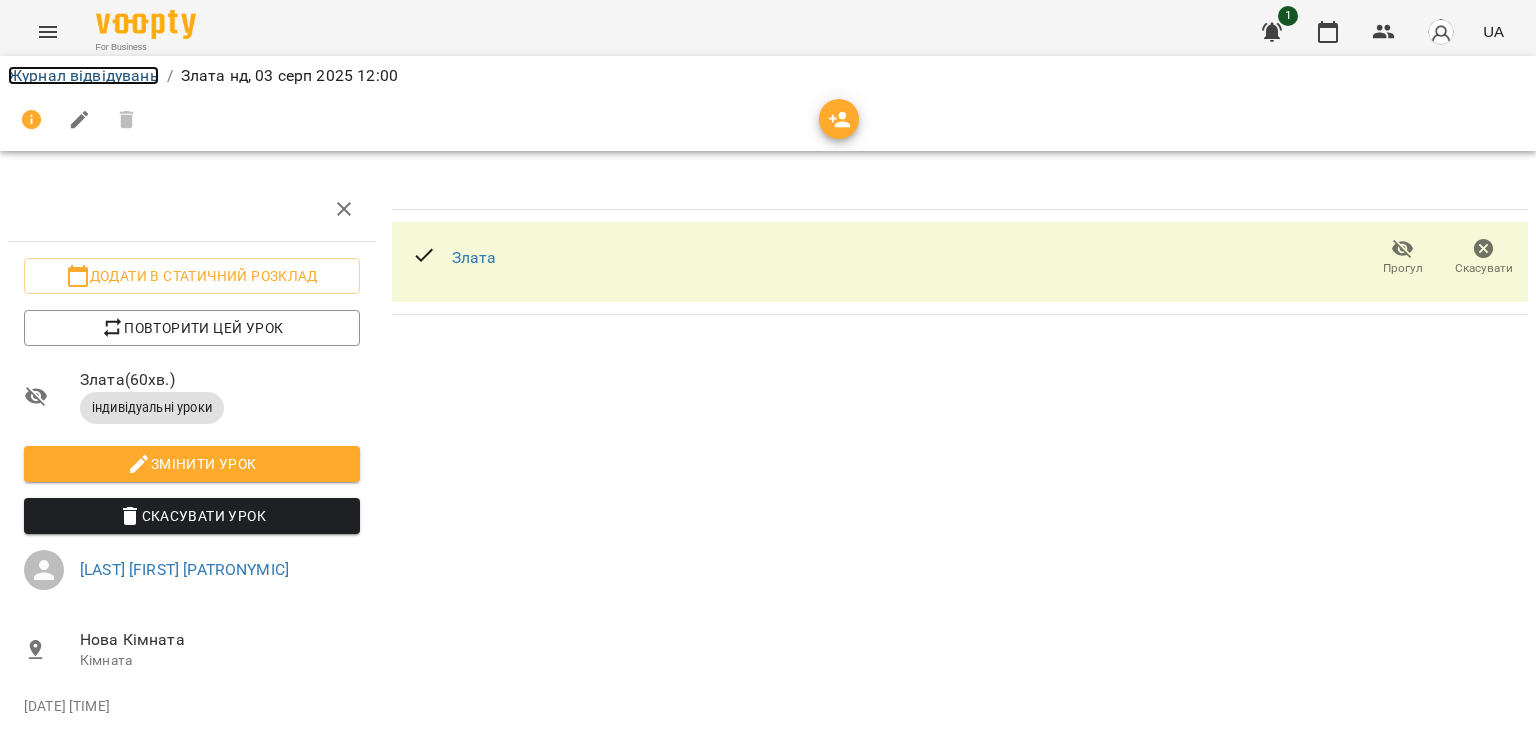 click on "Журнал відвідувань" at bounding box center (83, 75) 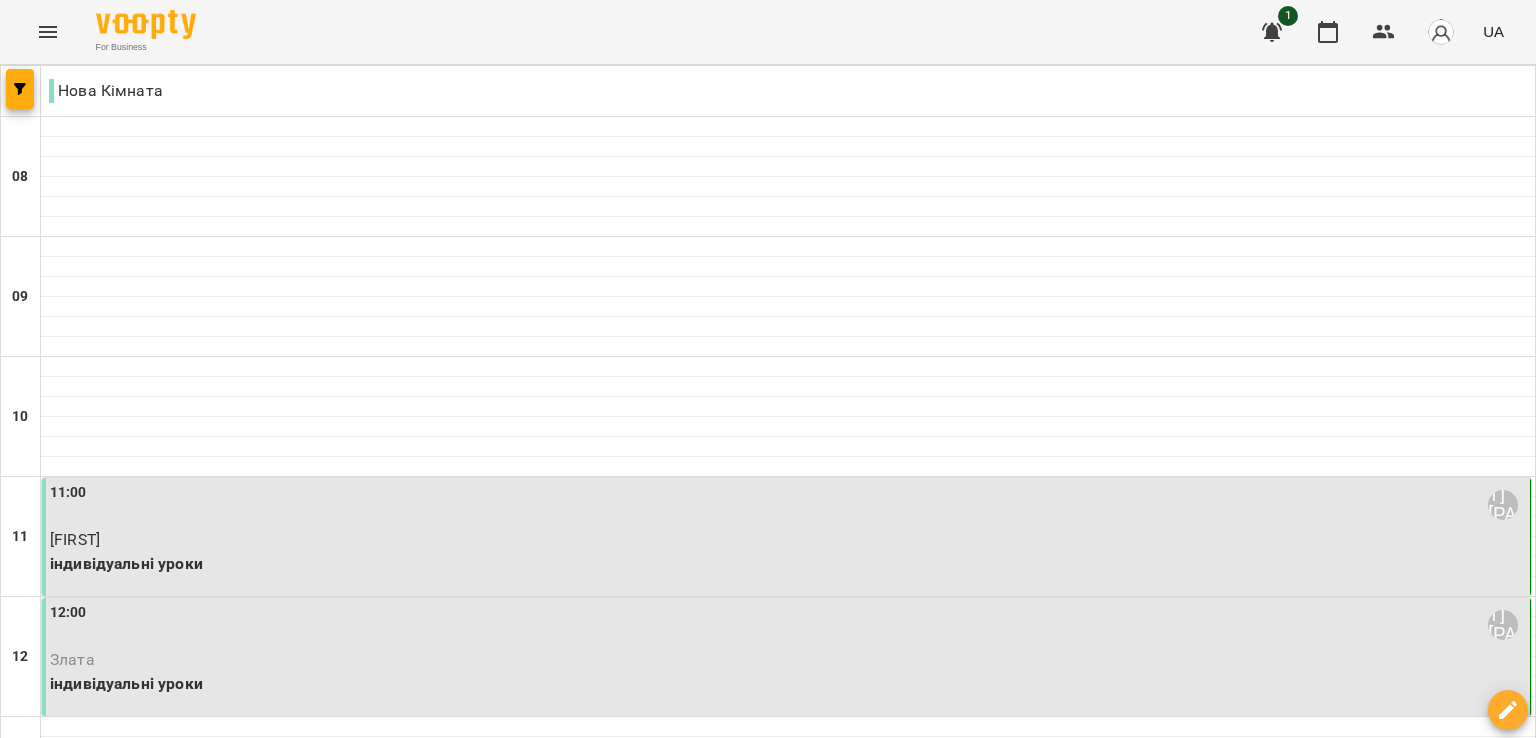 scroll, scrollTop: 303, scrollLeft: 0, axis: vertical 